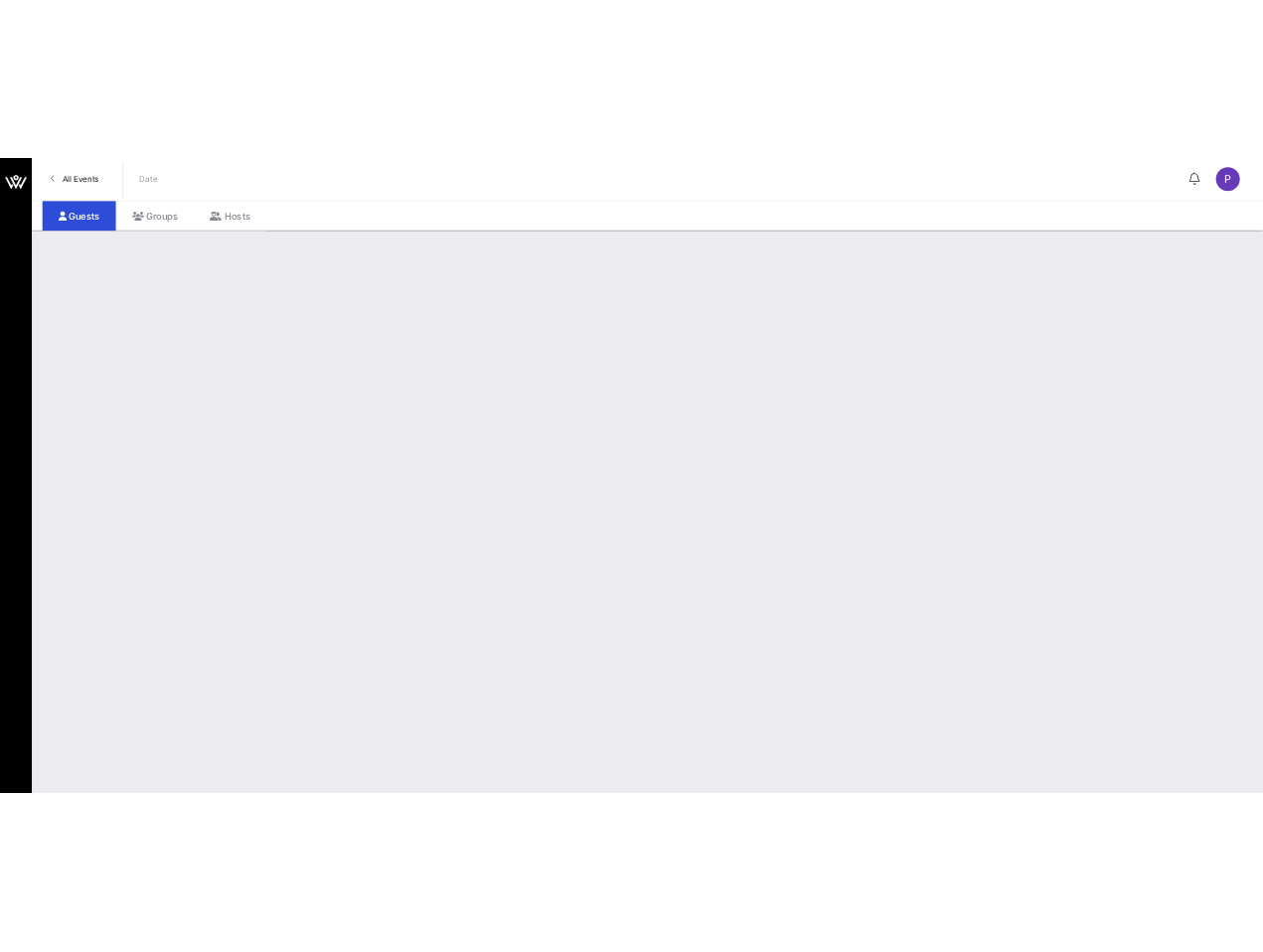 scroll, scrollTop: 0, scrollLeft: 0, axis: both 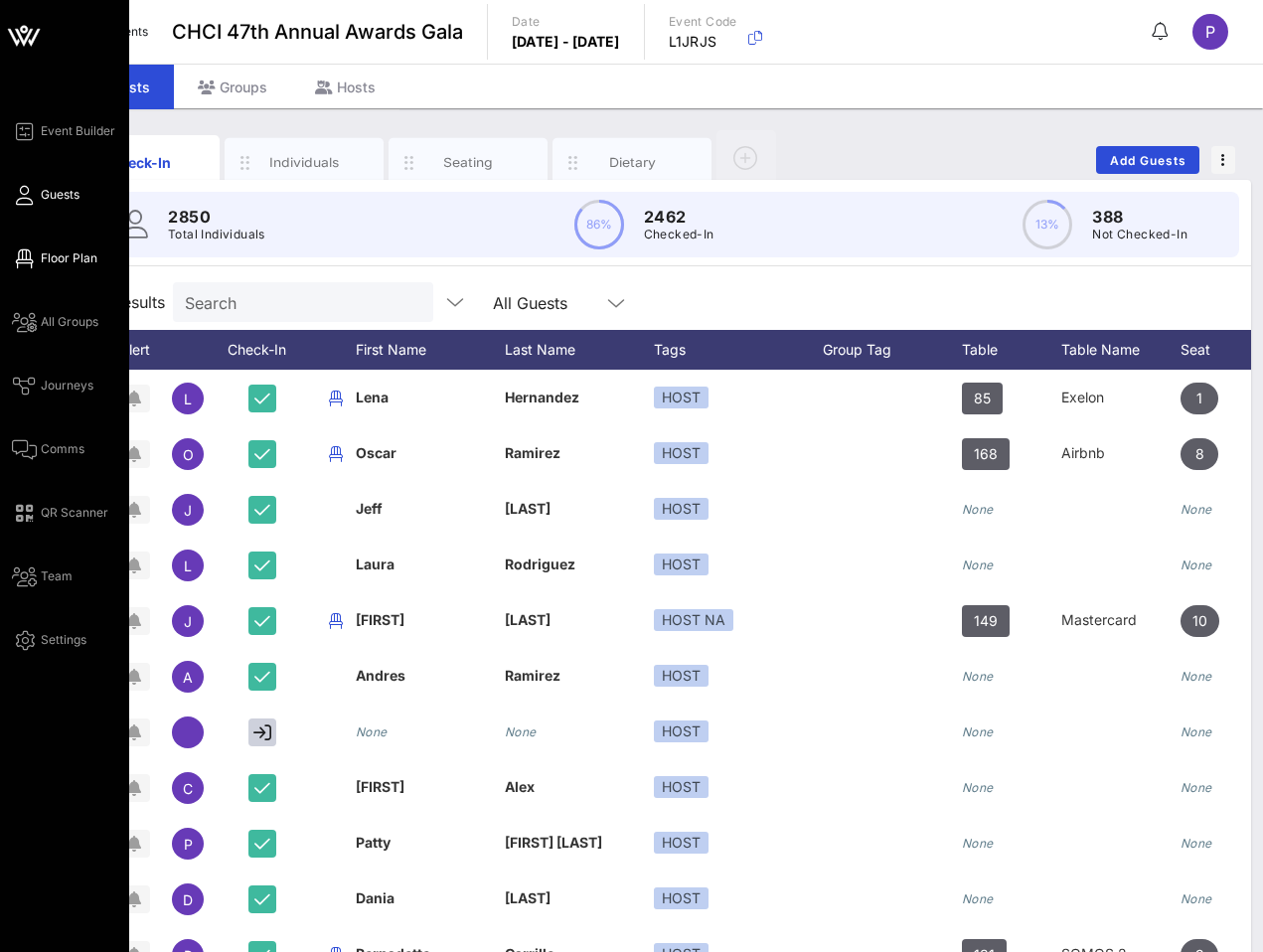 click at bounding box center (24, 258) 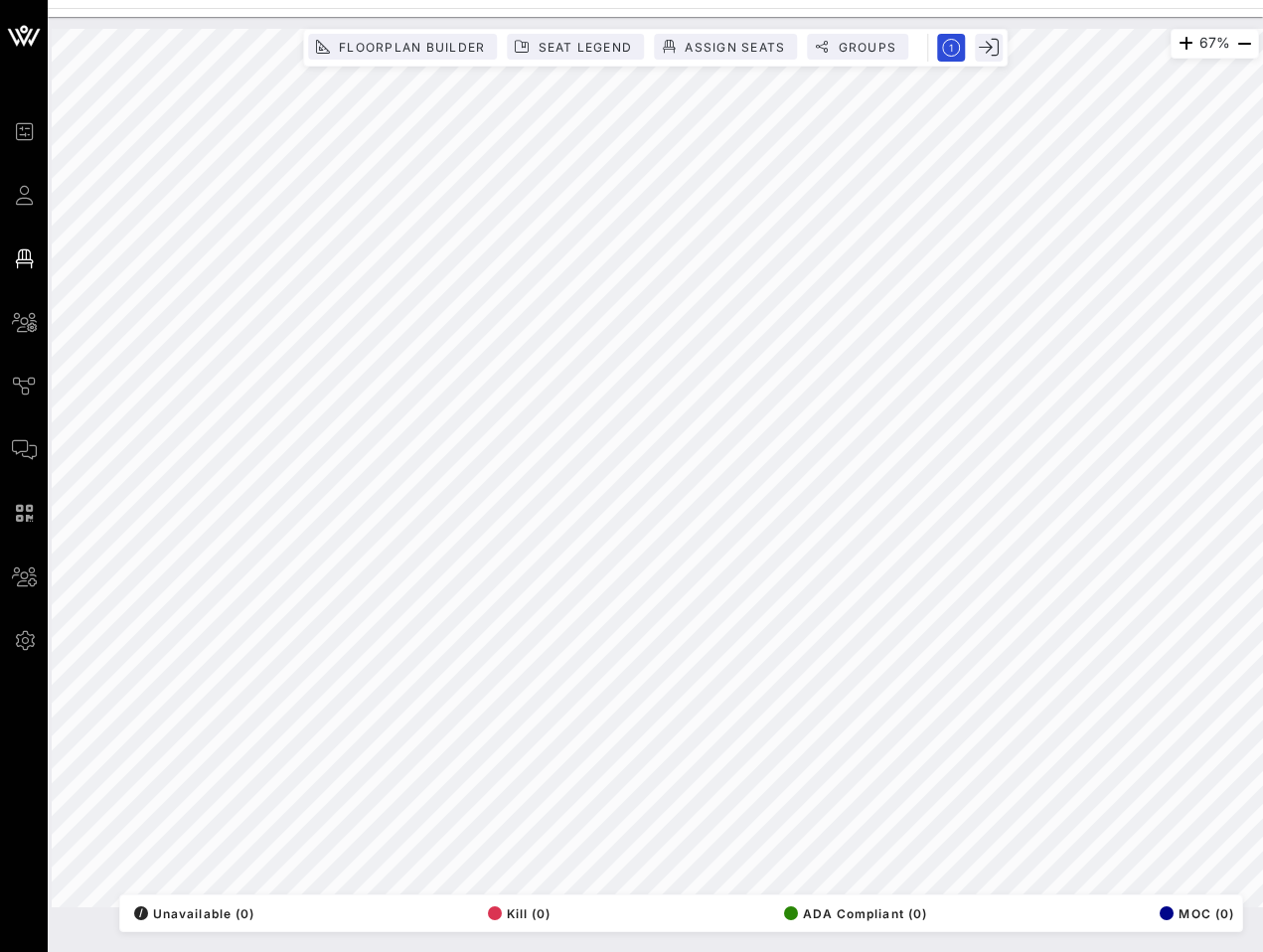 click on "[ORG]" at bounding box center [631, 476] 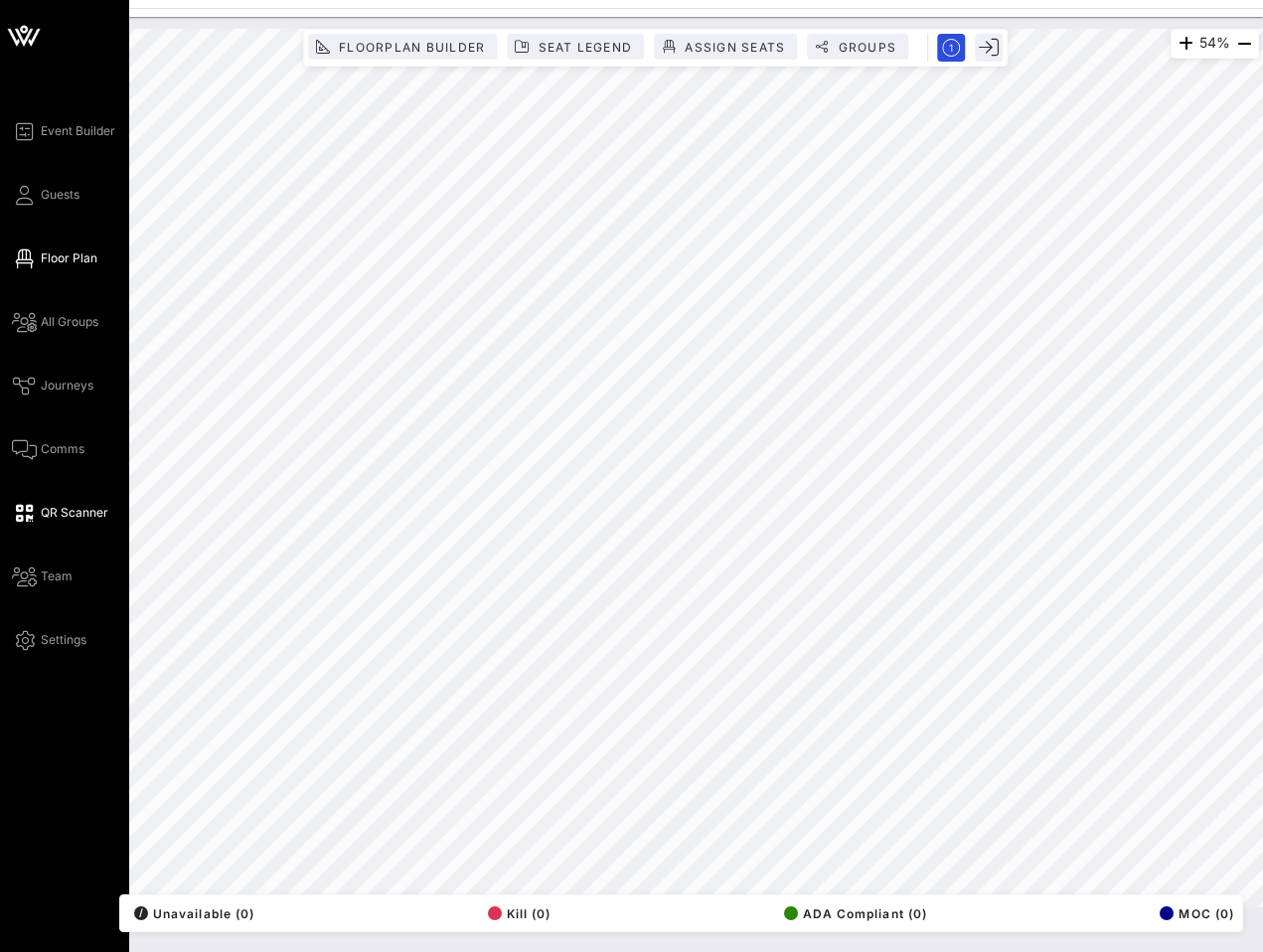 click on "[ORG]" at bounding box center (631, 476) 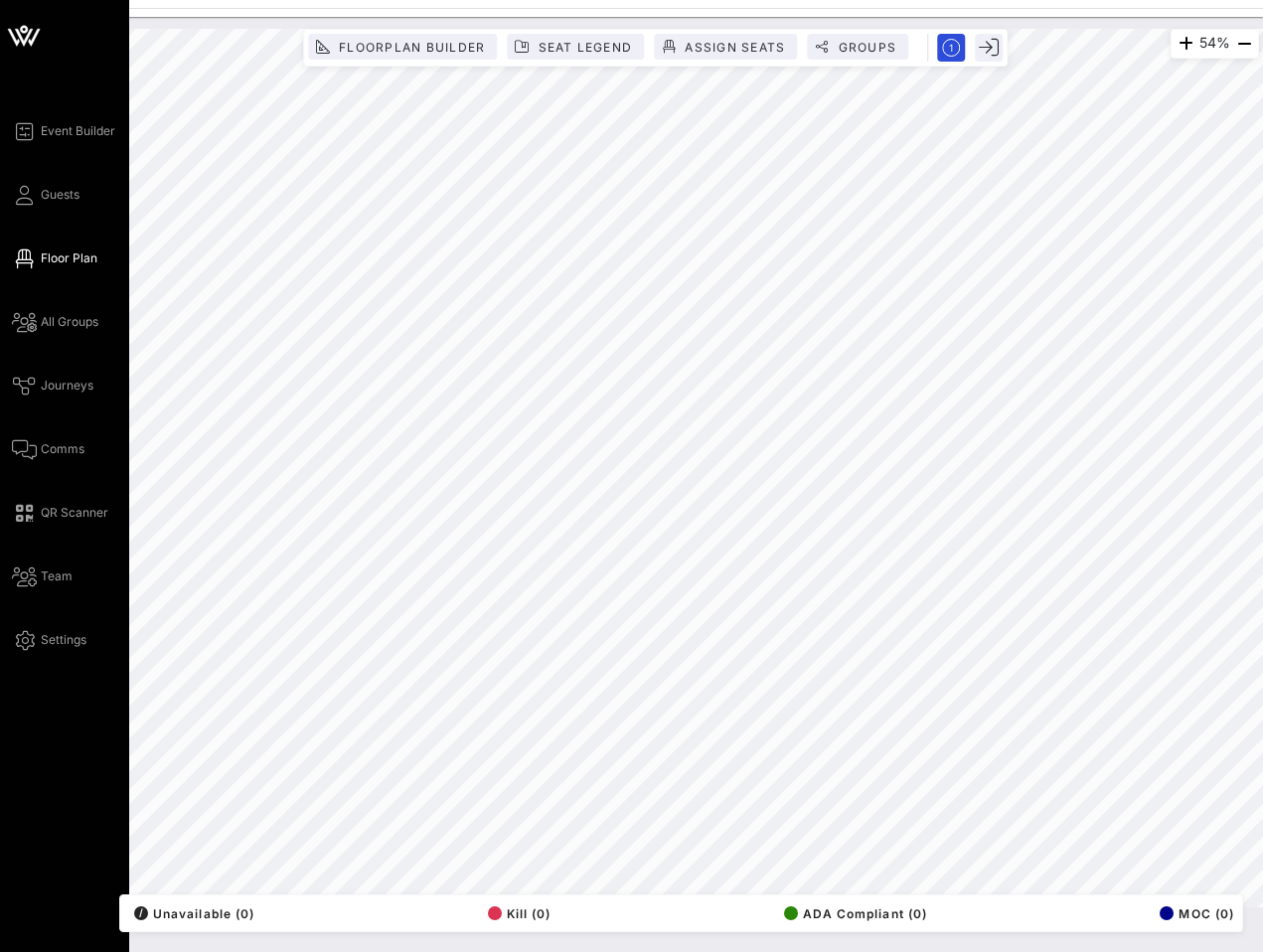 click on "CHCI 47th Annual Awards Gala
54%
Floorplan Builder   Seat Legend   Assign Seats   Groups                                                               Exit     All   Reserved   Shared
Total Guests
1988   Total Seated   1802   Total Unseated   186       210 result(s)   Search   Group Group Tag
Status
AARP
AARP
0   9   1 Accenture
Accenture
0   5   0 Affirm
Affirm
0   9   1 AFLCIO
AFL-CIO
0   6   0 AFT
AFT
0   13   0 Airbnb
Airbnb
4   6   0 Albertsons Corporation
Albertsons Corpor…
0   8   2 Amazon
Amazon
2   11   3 AMC Networks
AMC Networks
1   9   0 America's Health Insurance Plan (AHIP)
America's Health …
0   4   0 American Airlines
American Airlines
0   9   1 American Bankers Association
American Bankers …
0   4   1 4   5   1 0" at bounding box center [631, 476] 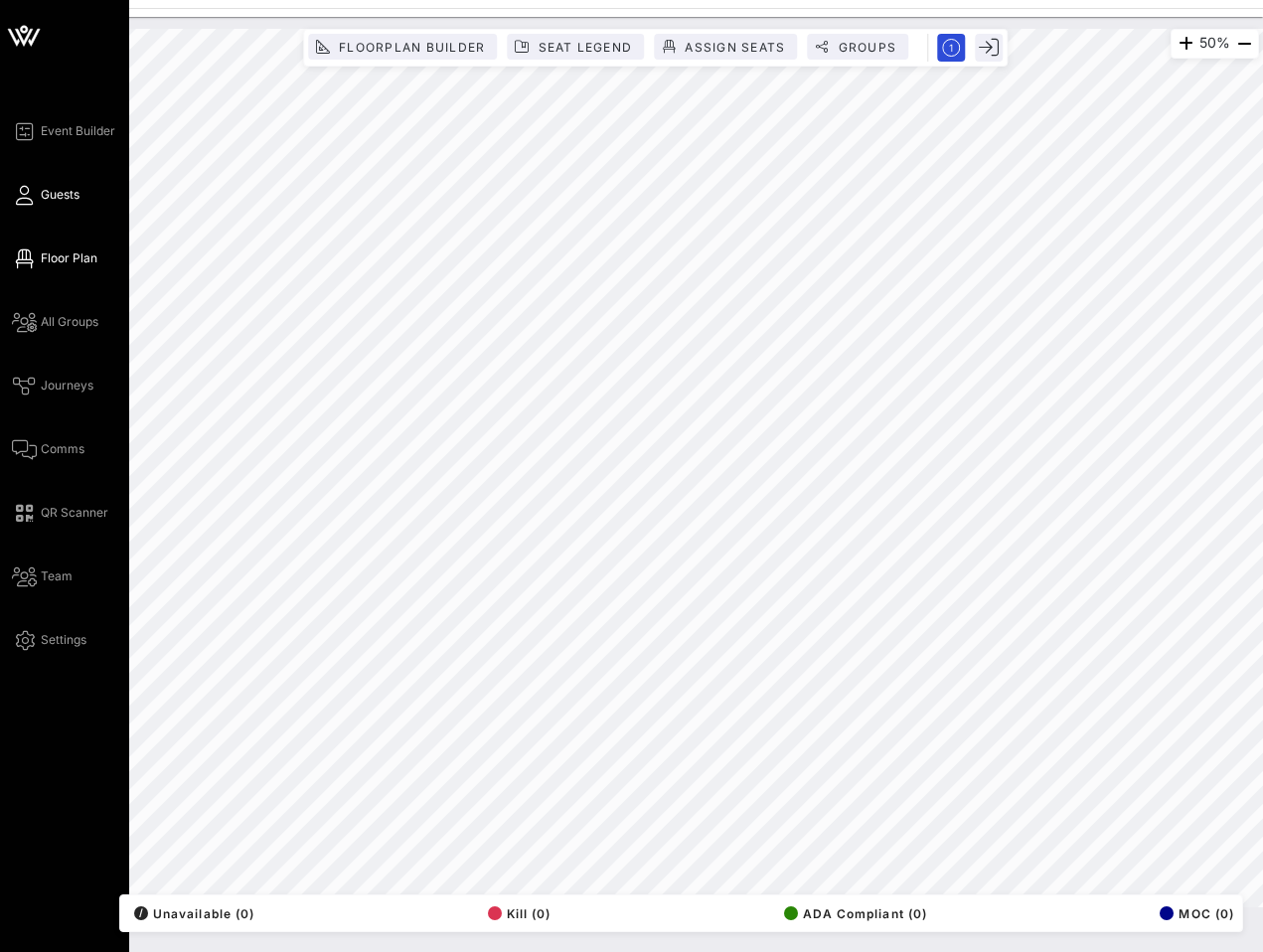 click on "Guests" at bounding box center [46, 195] 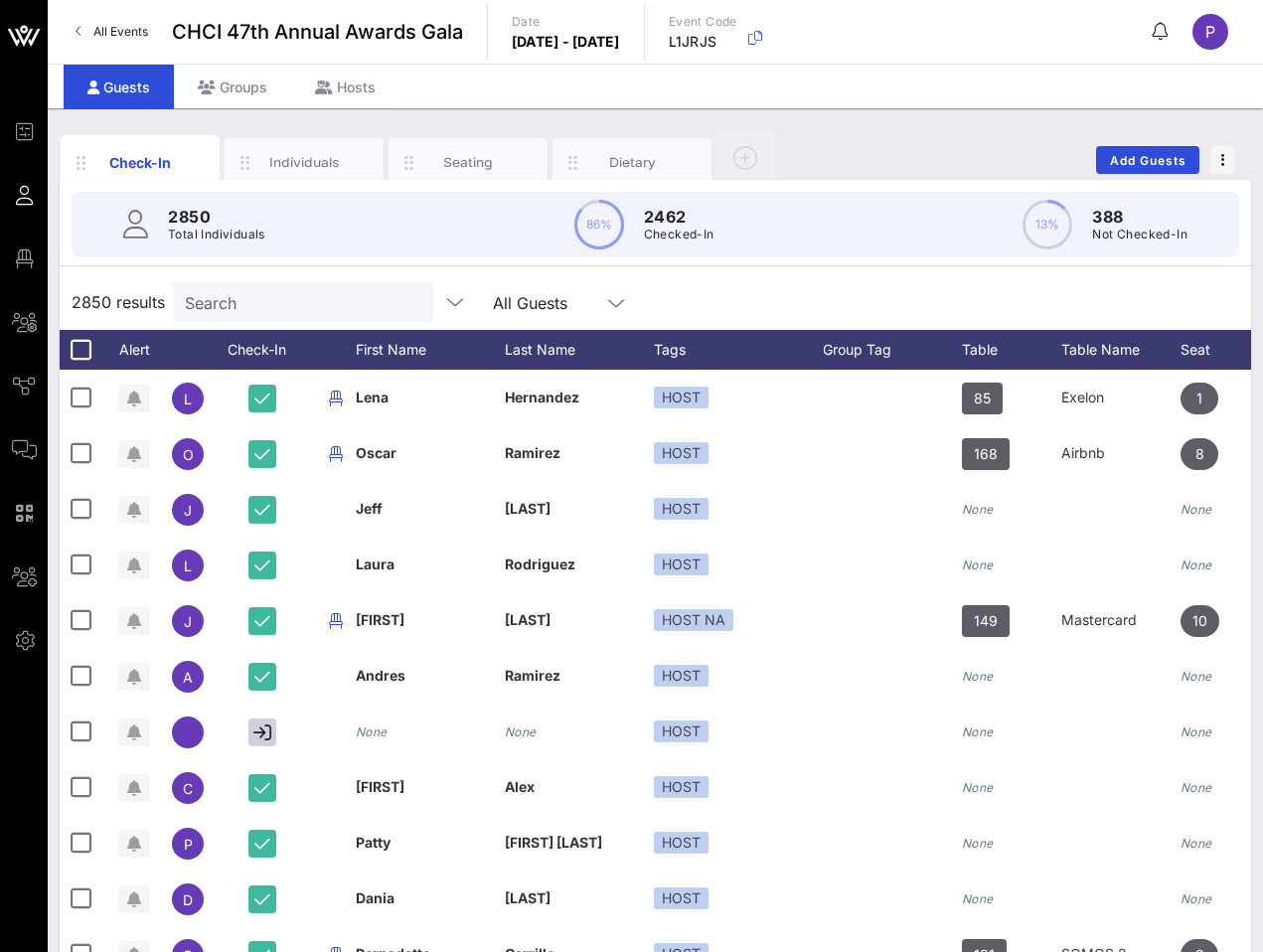 click on "Search" at bounding box center [301, 302] 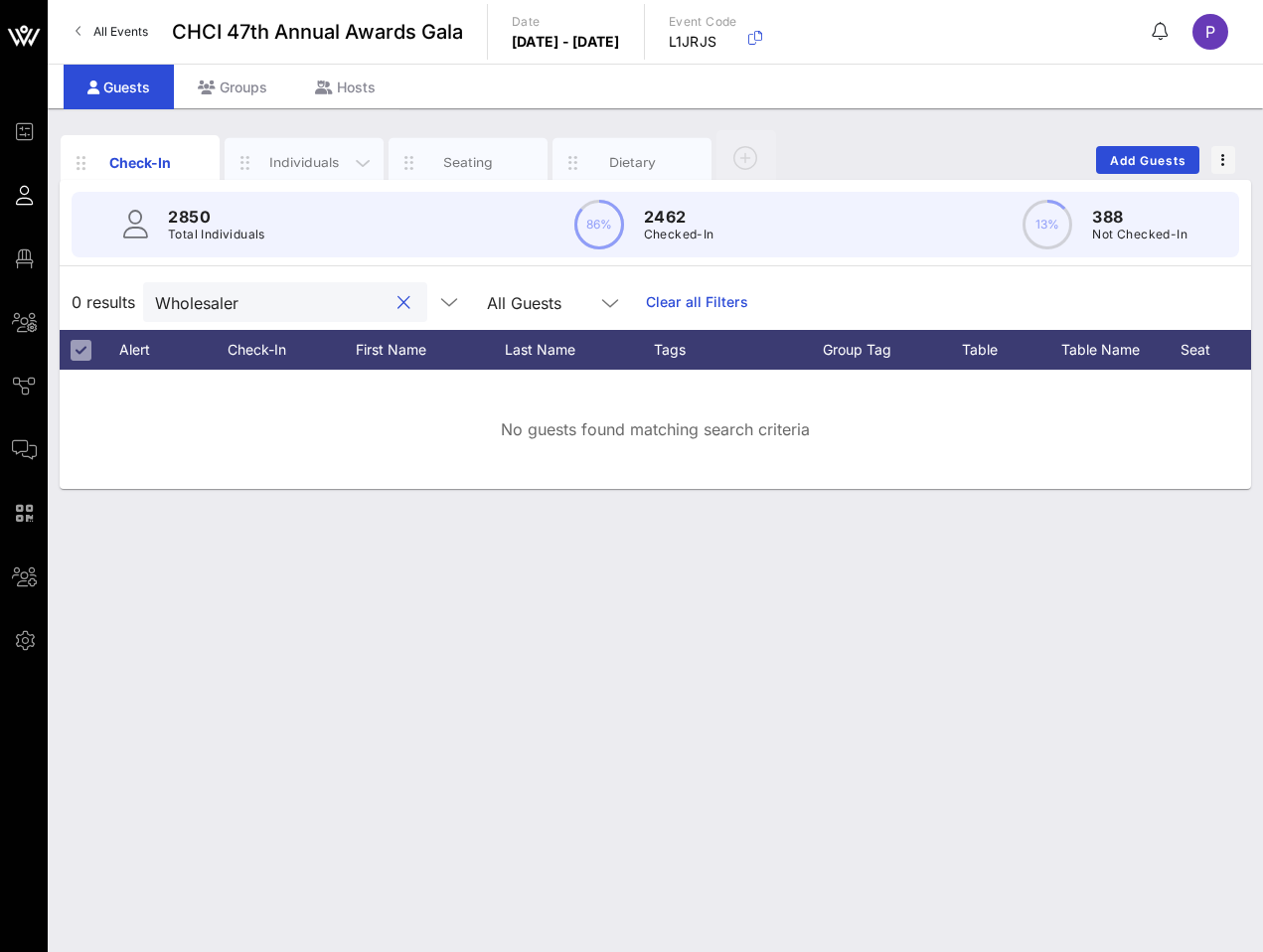 click on "Individuals" at bounding box center (304, 163) 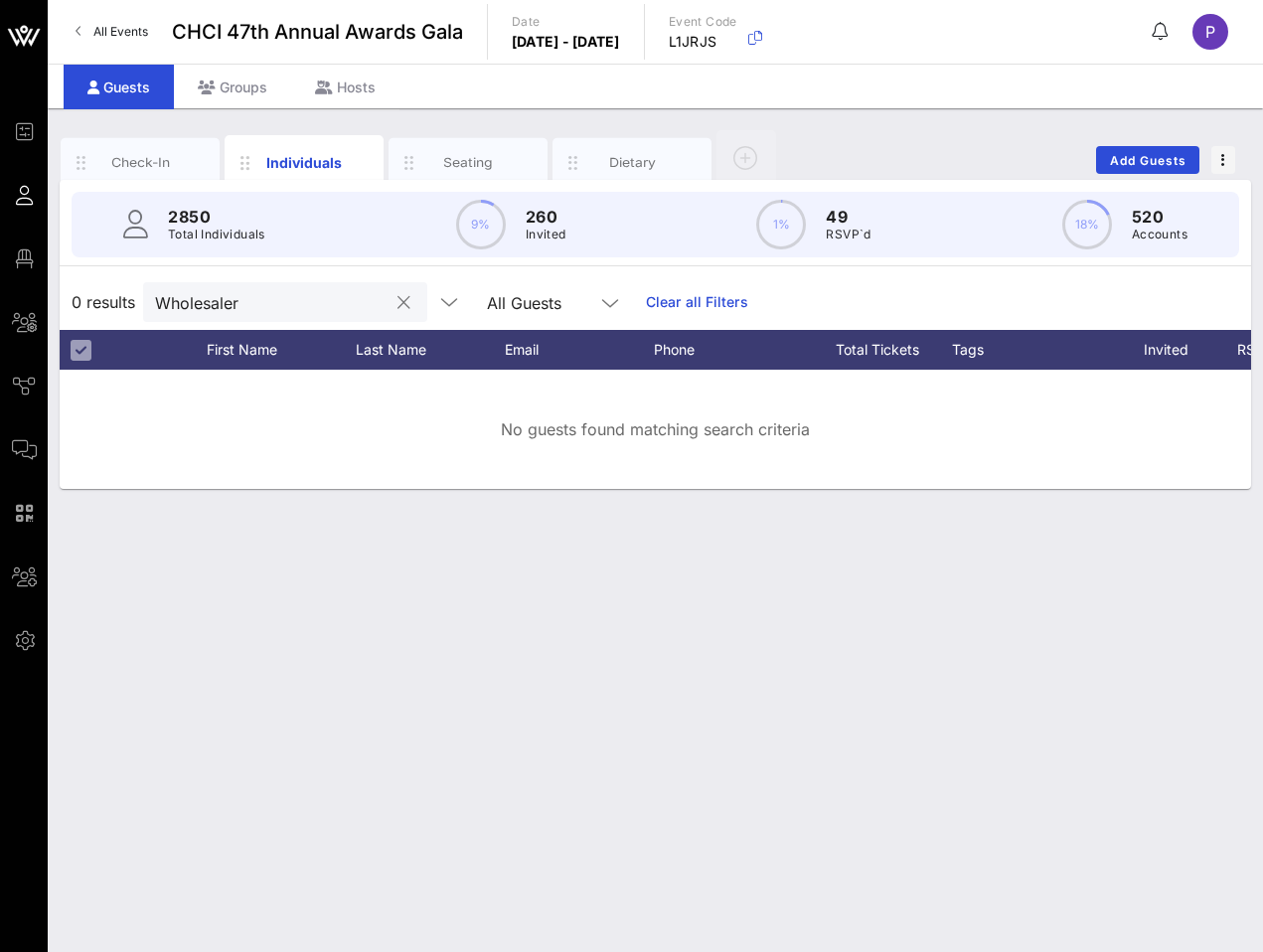 click on "Wholesaler" at bounding box center [271, 302] 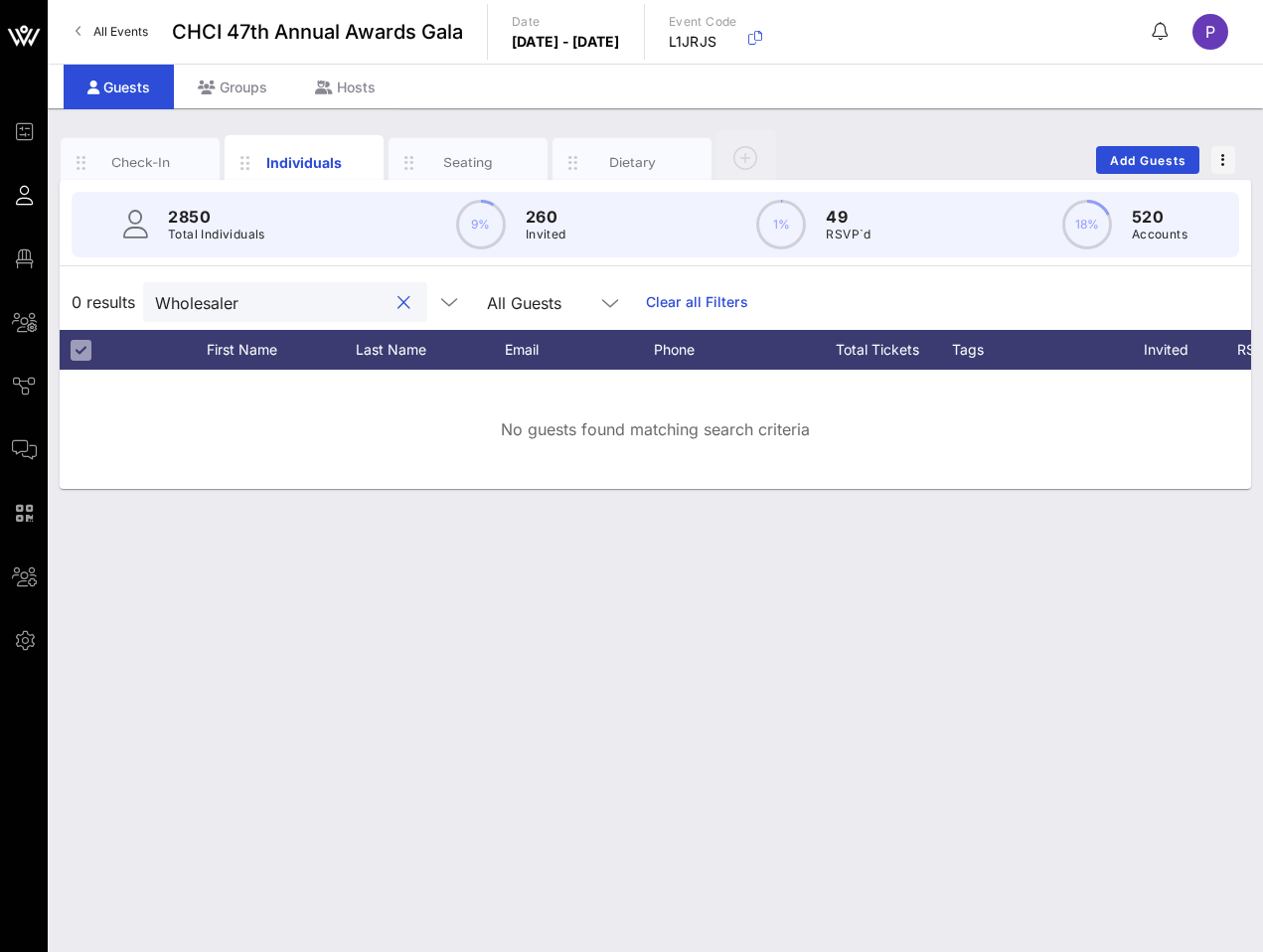 click on "Wholesaler" at bounding box center [271, 302] 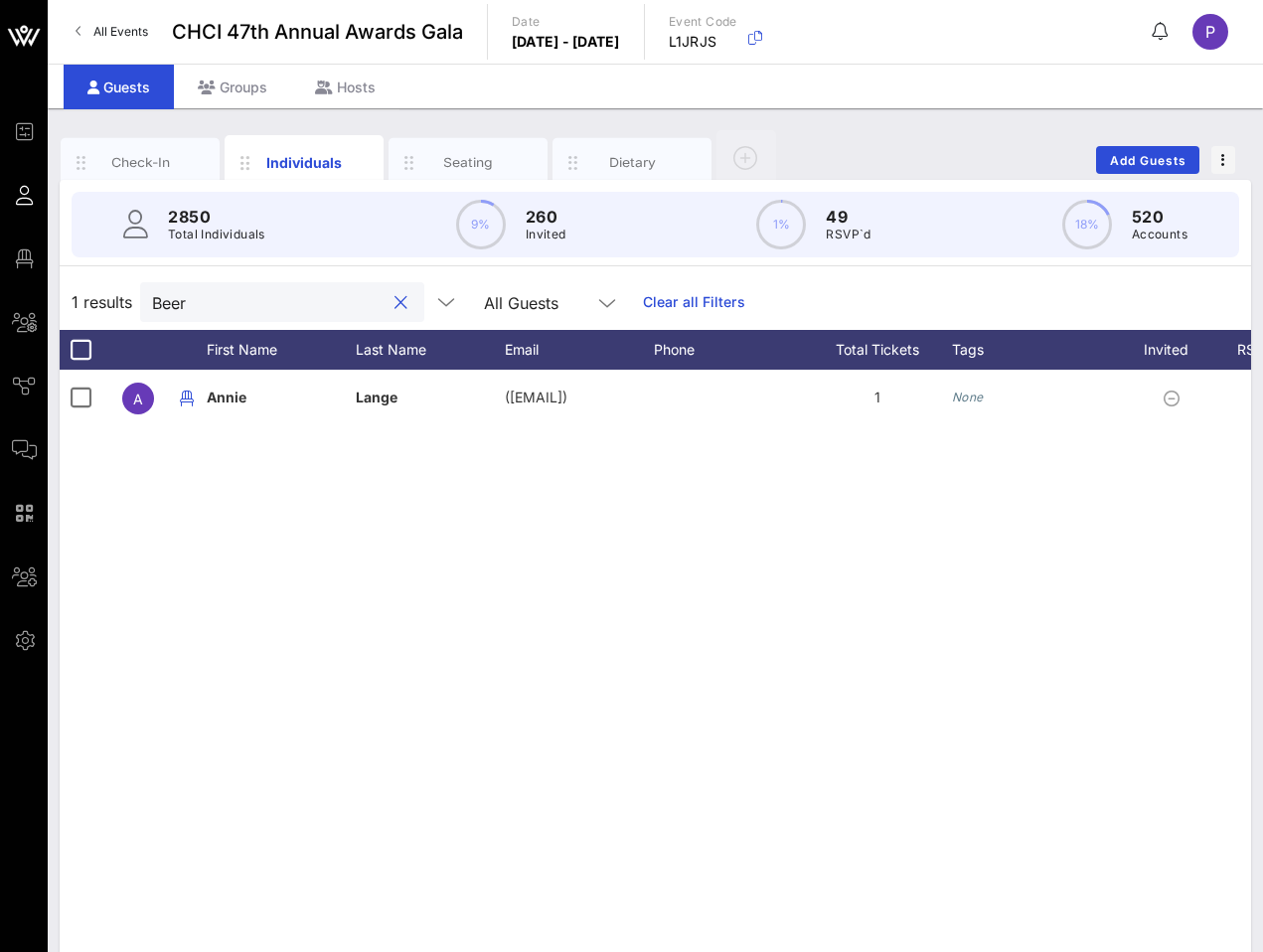click on "Beer" at bounding box center (268, 302) 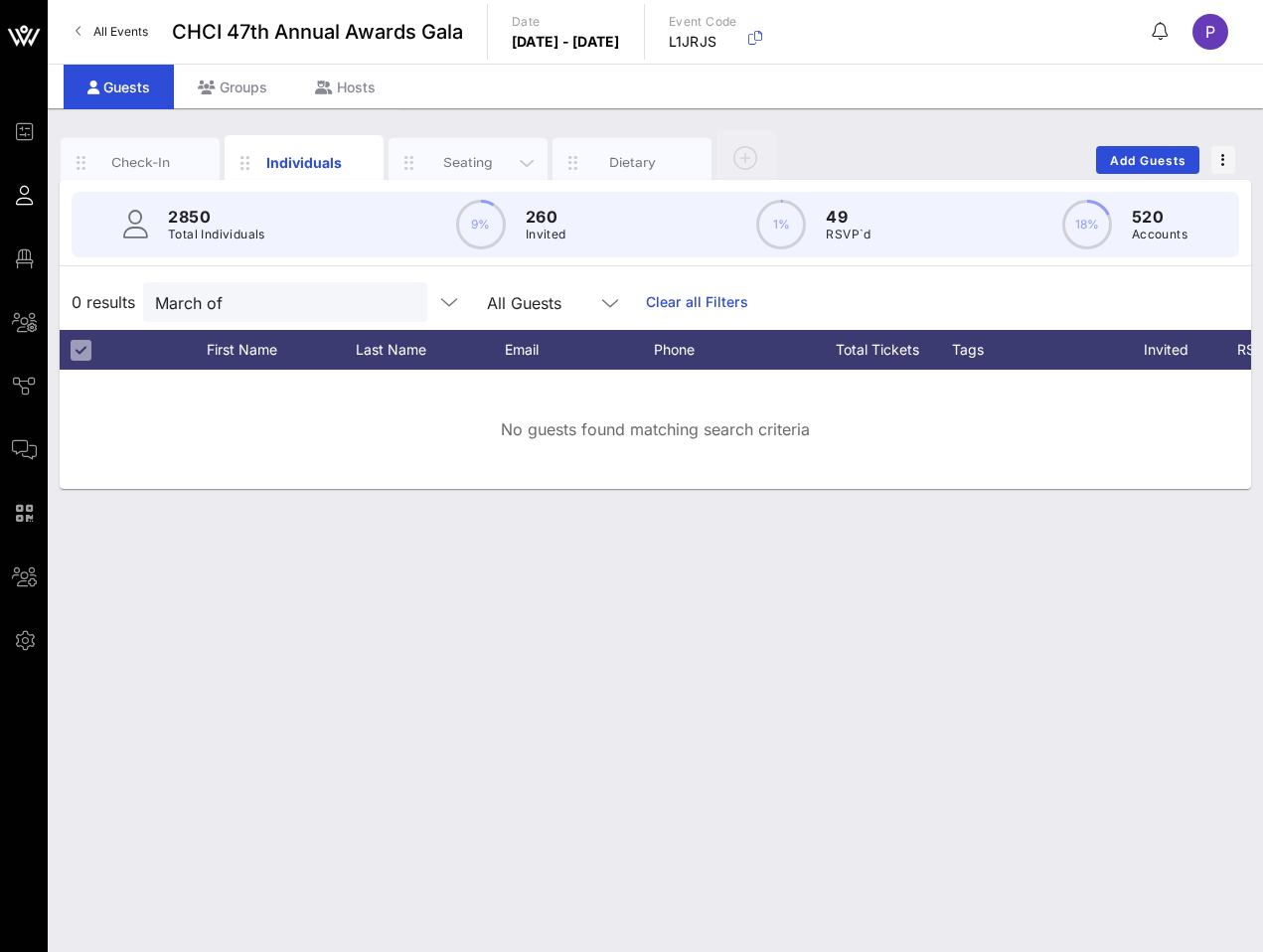 click on "Seating" at bounding box center (468, 162) 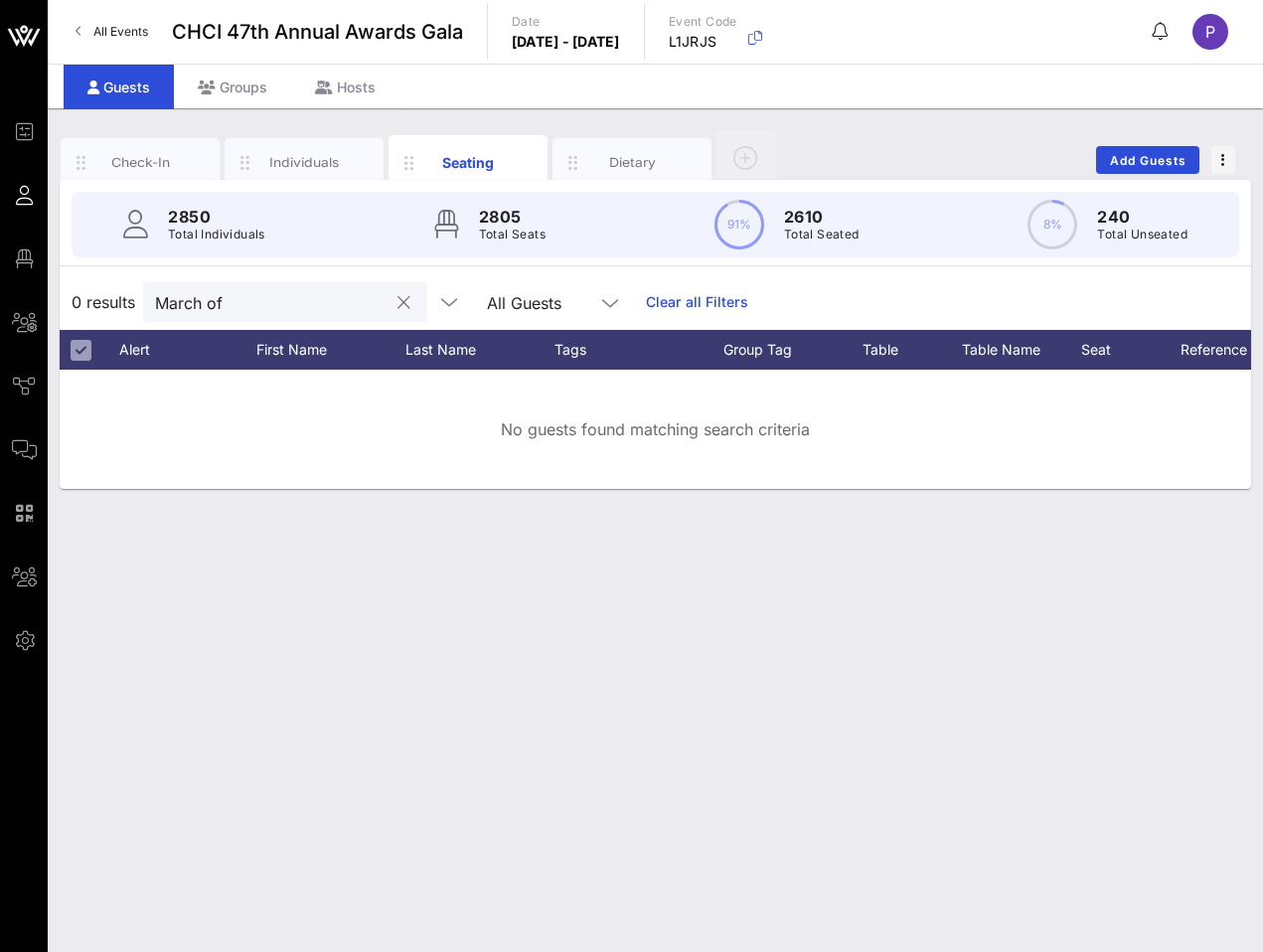click on "March of" at bounding box center (271, 302) 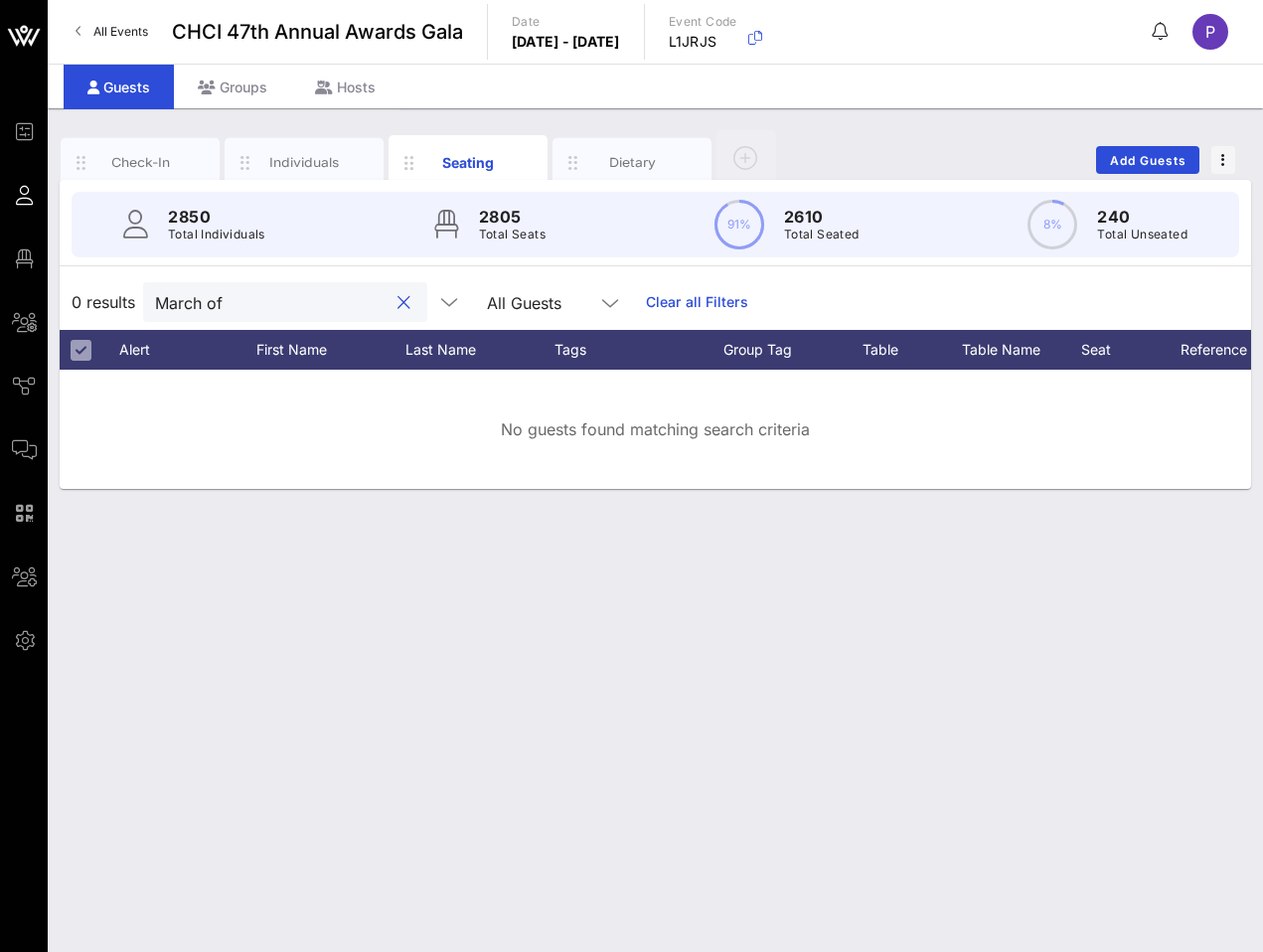 click on "March of" at bounding box center [271, 302] 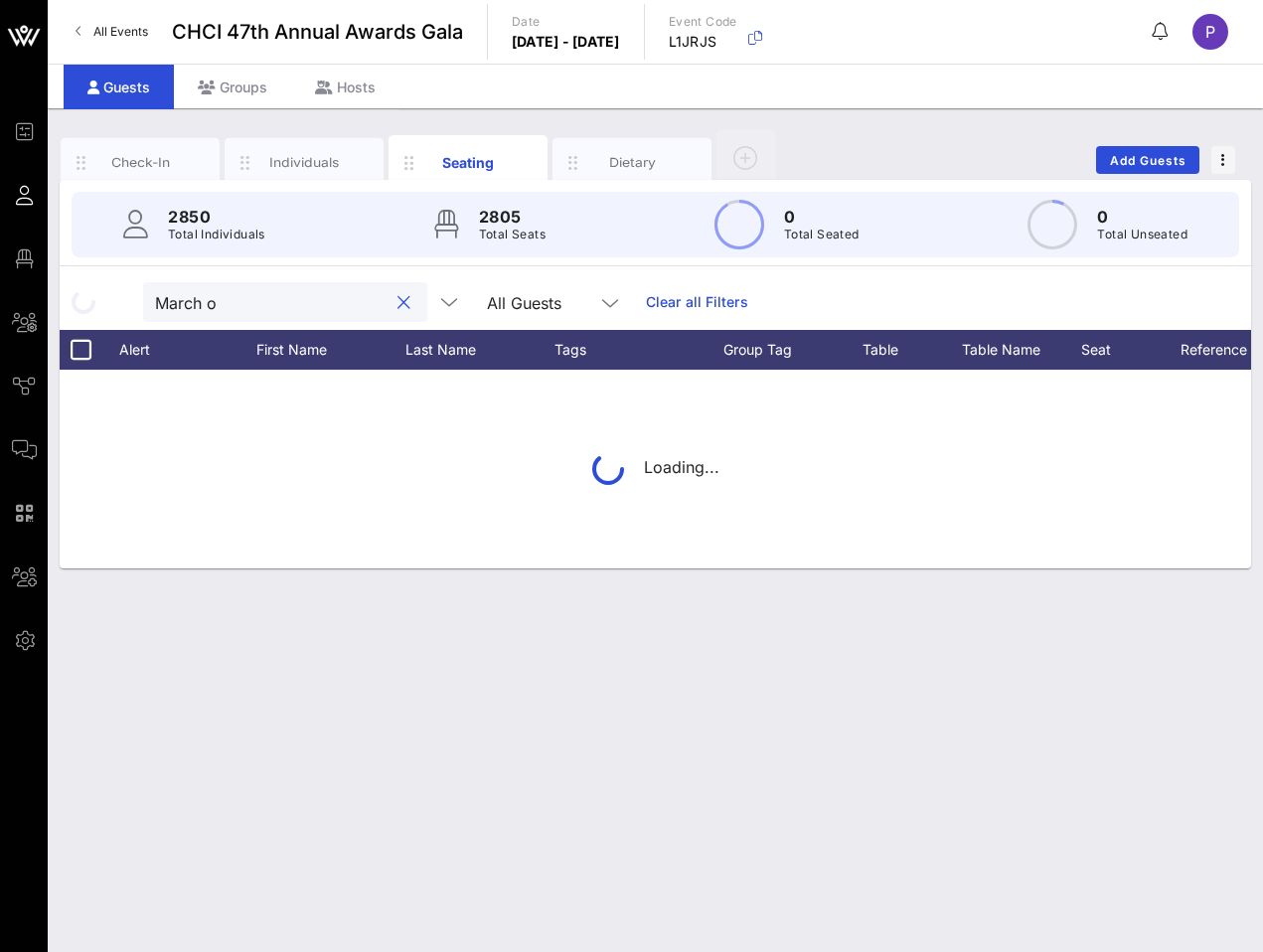 type on "March of" 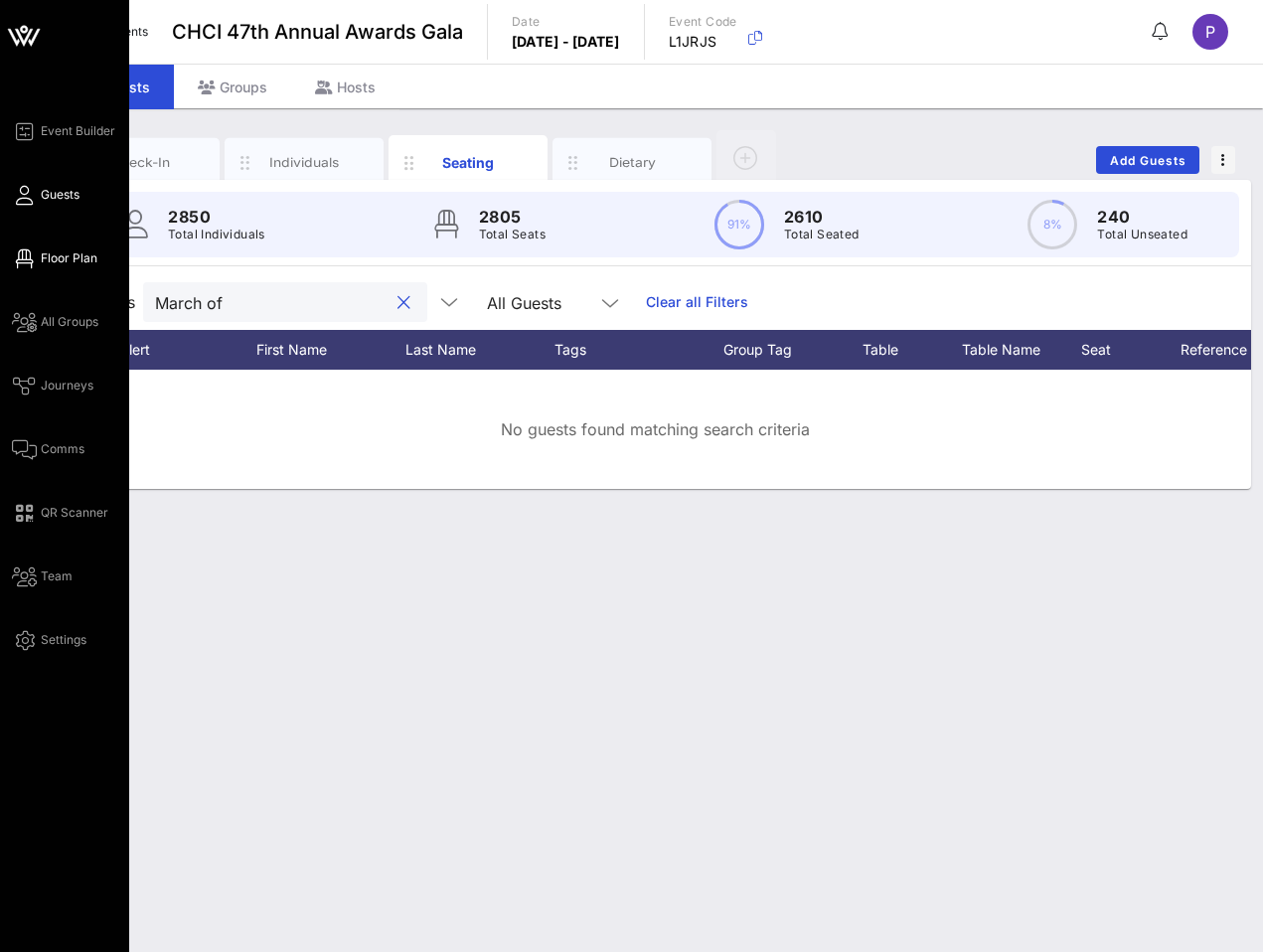 click on "Floor Plan" at bounding box center [69, 258] 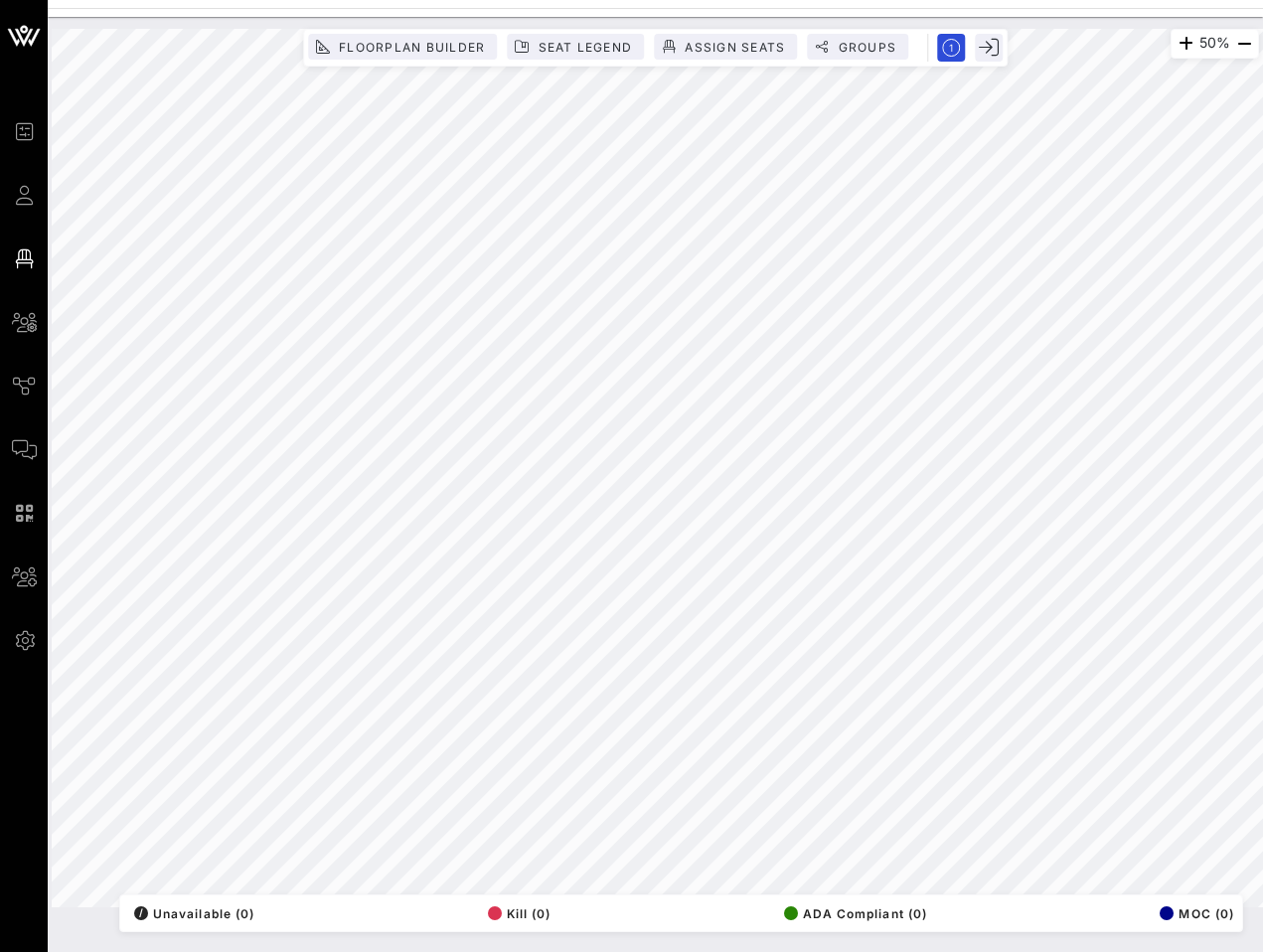 click on "[ORG]" at bounding box center [631, 476] 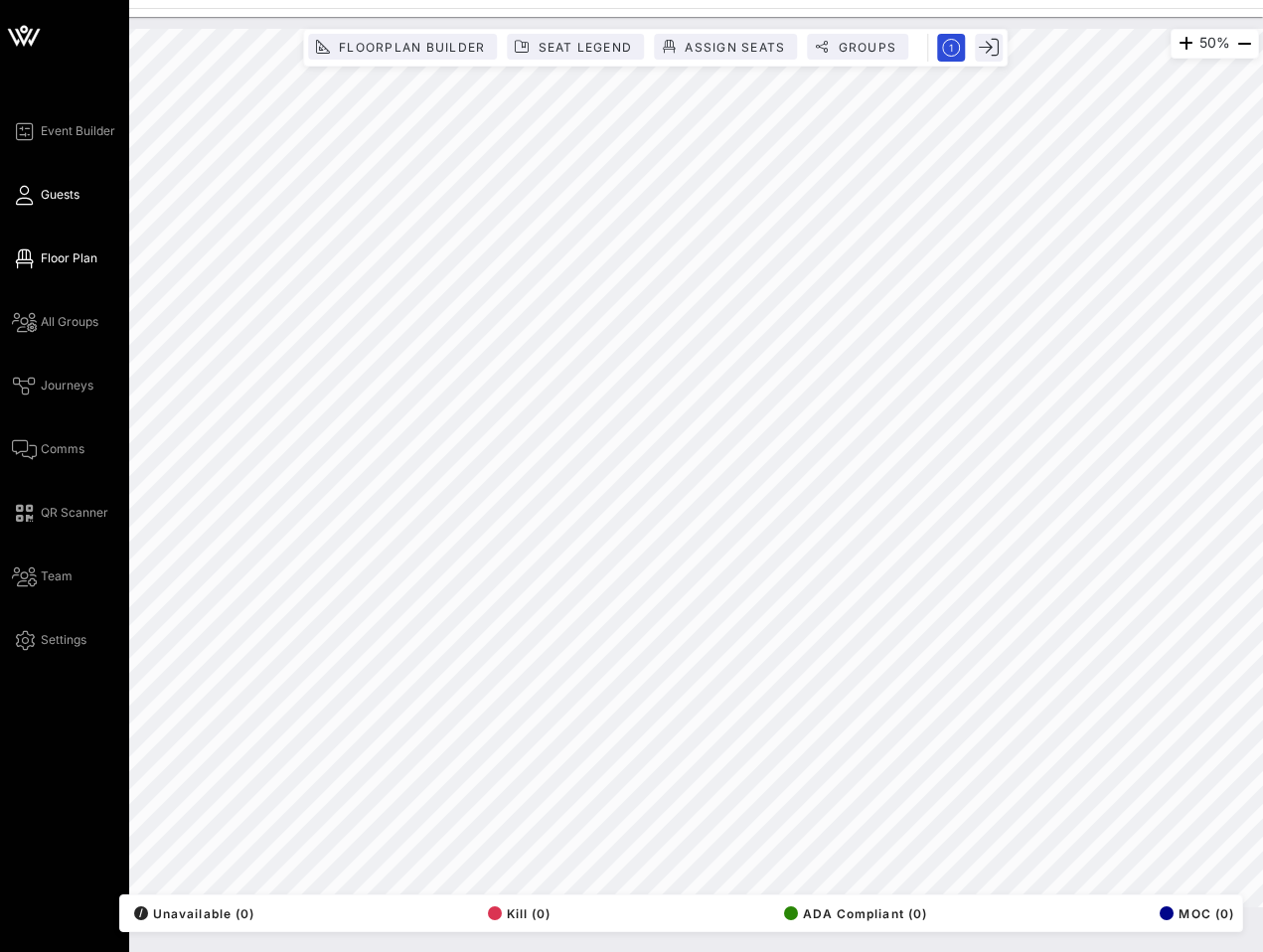 click at bounding box center [24, 195] 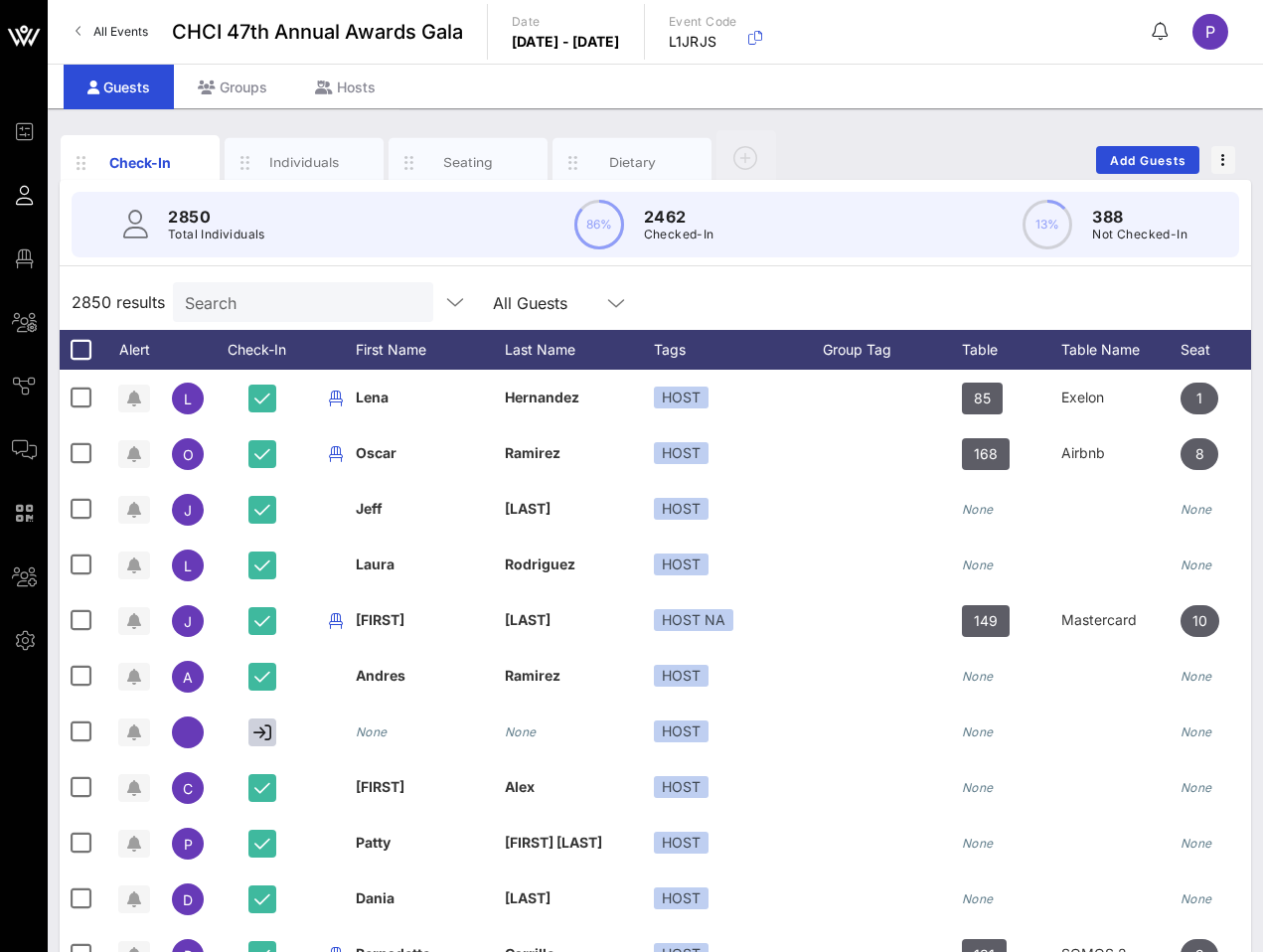 click on "Search" at bounding box center (301, 302) 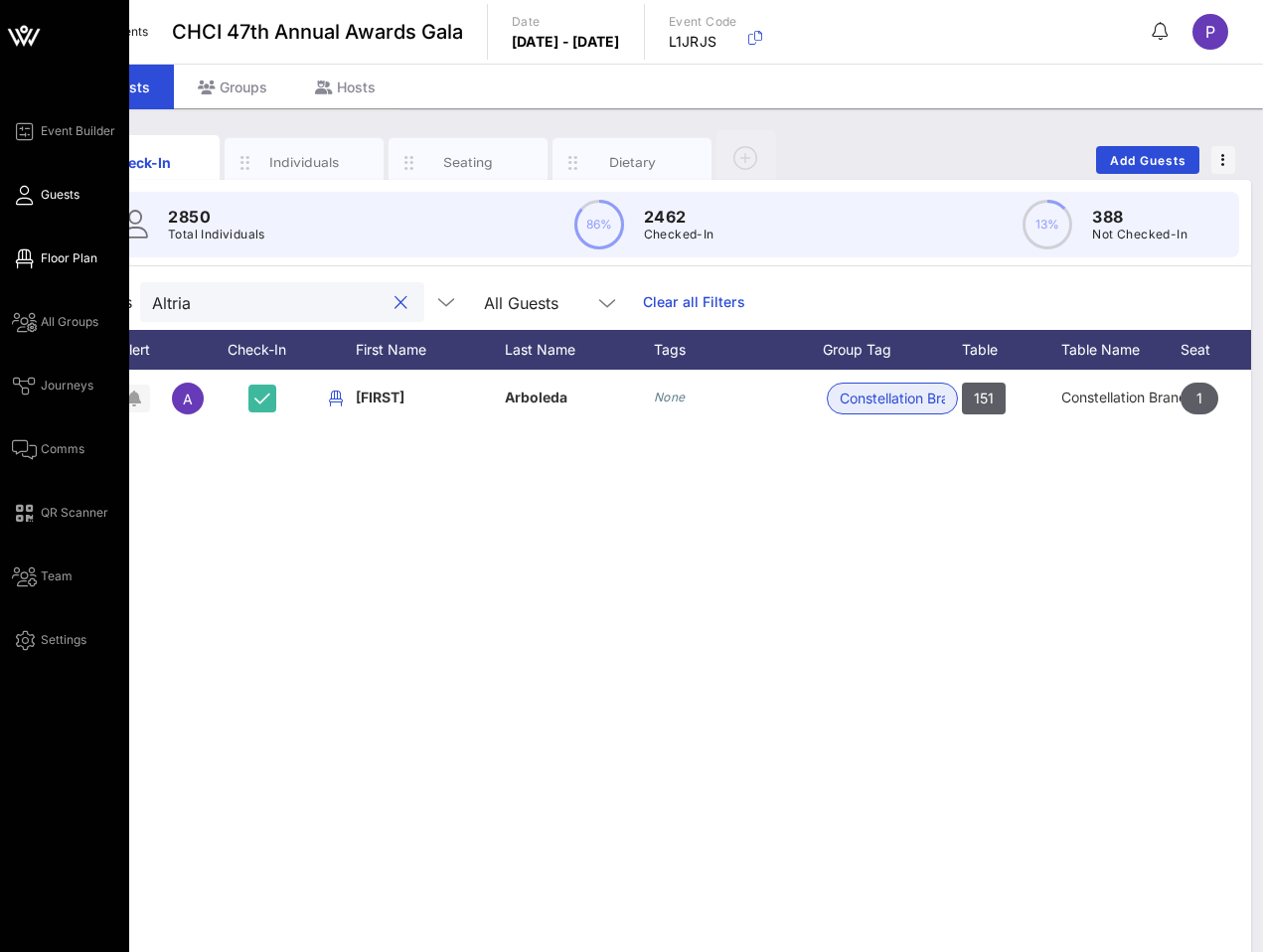 type on "Altria" 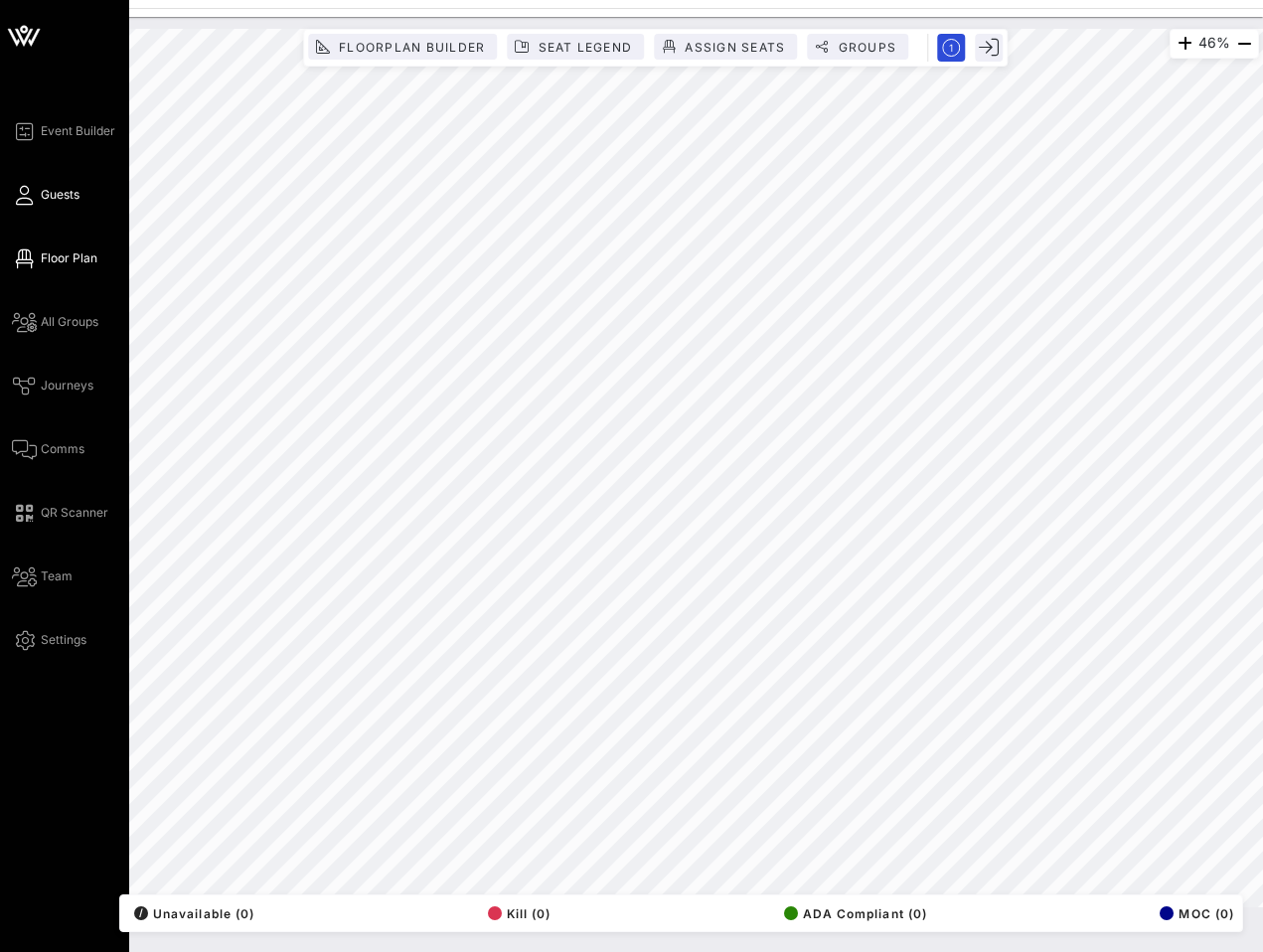 click on "Guests" at bounding box center [60, 195] 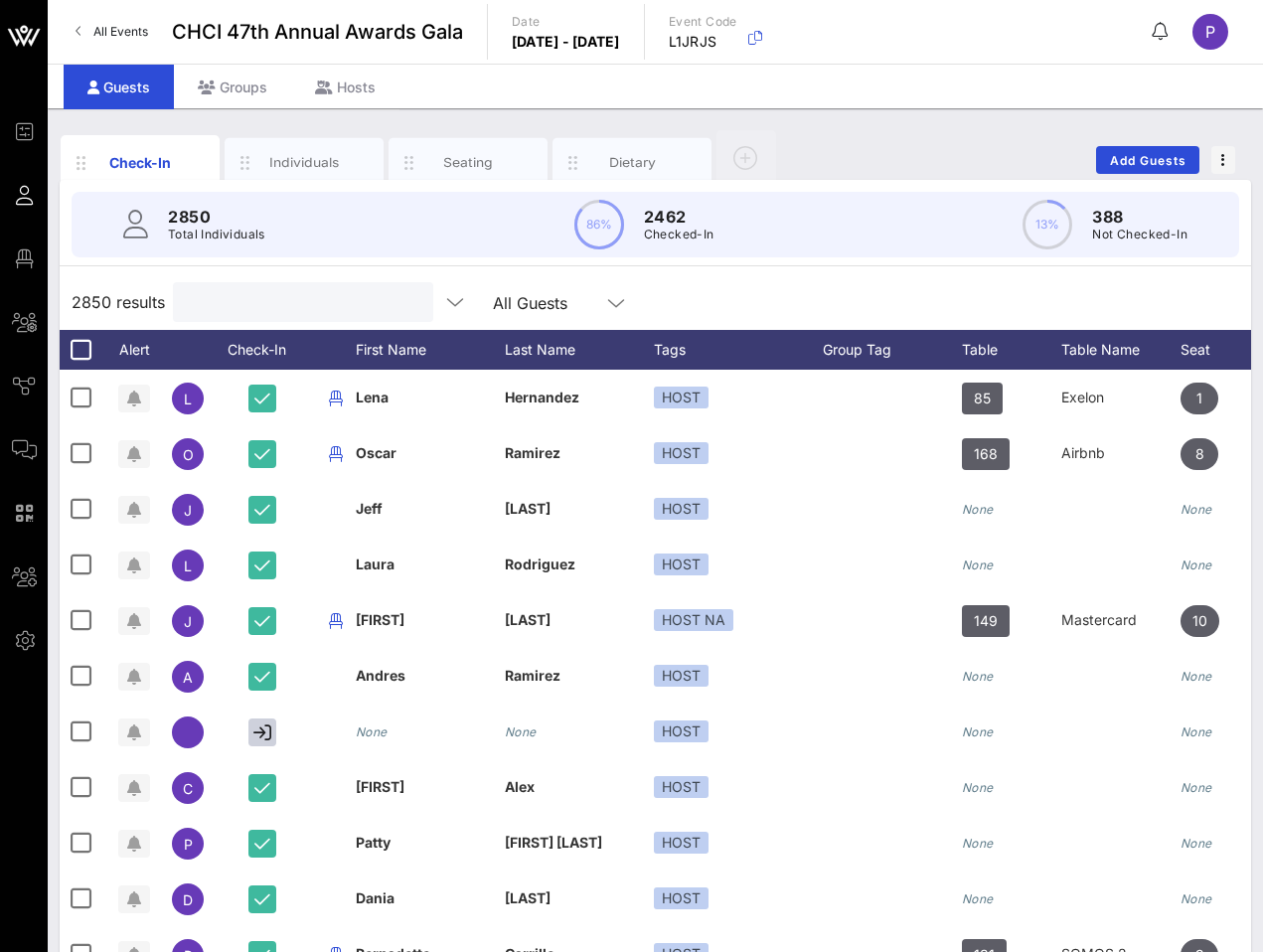 click at bounding box center (301, 302) 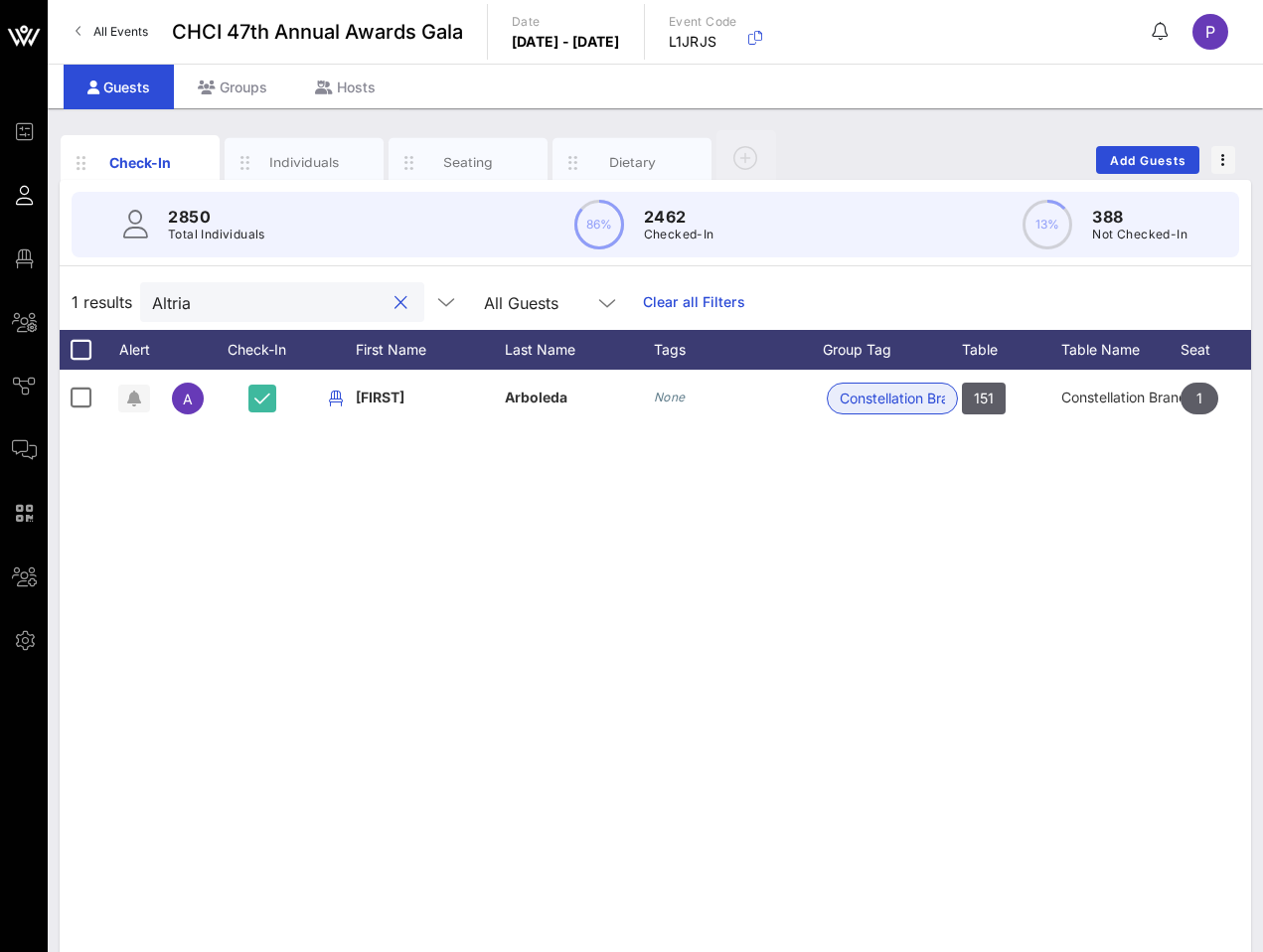 type on "Altria" 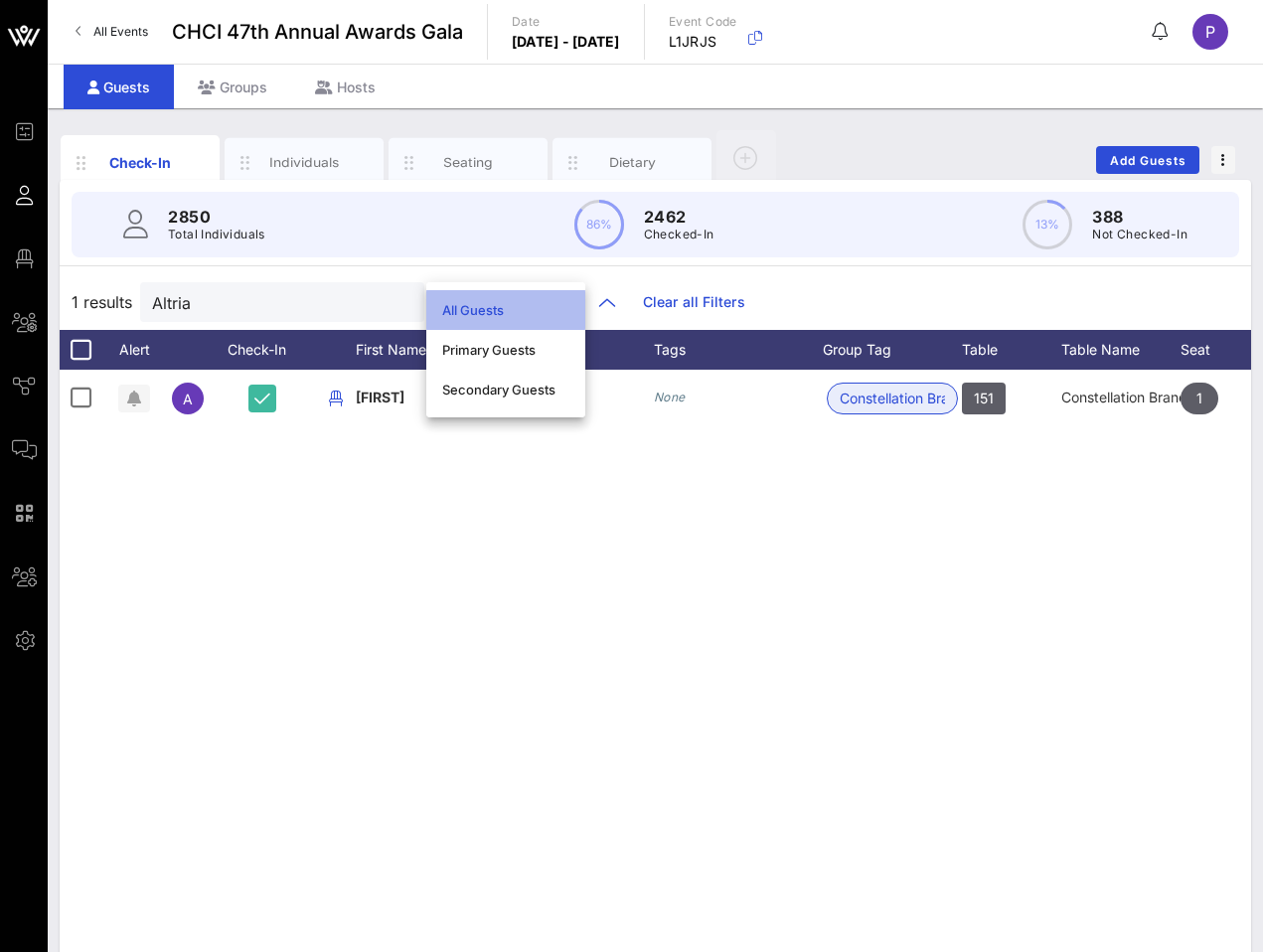 click on "All Guests" at bounding box center [506, 310] 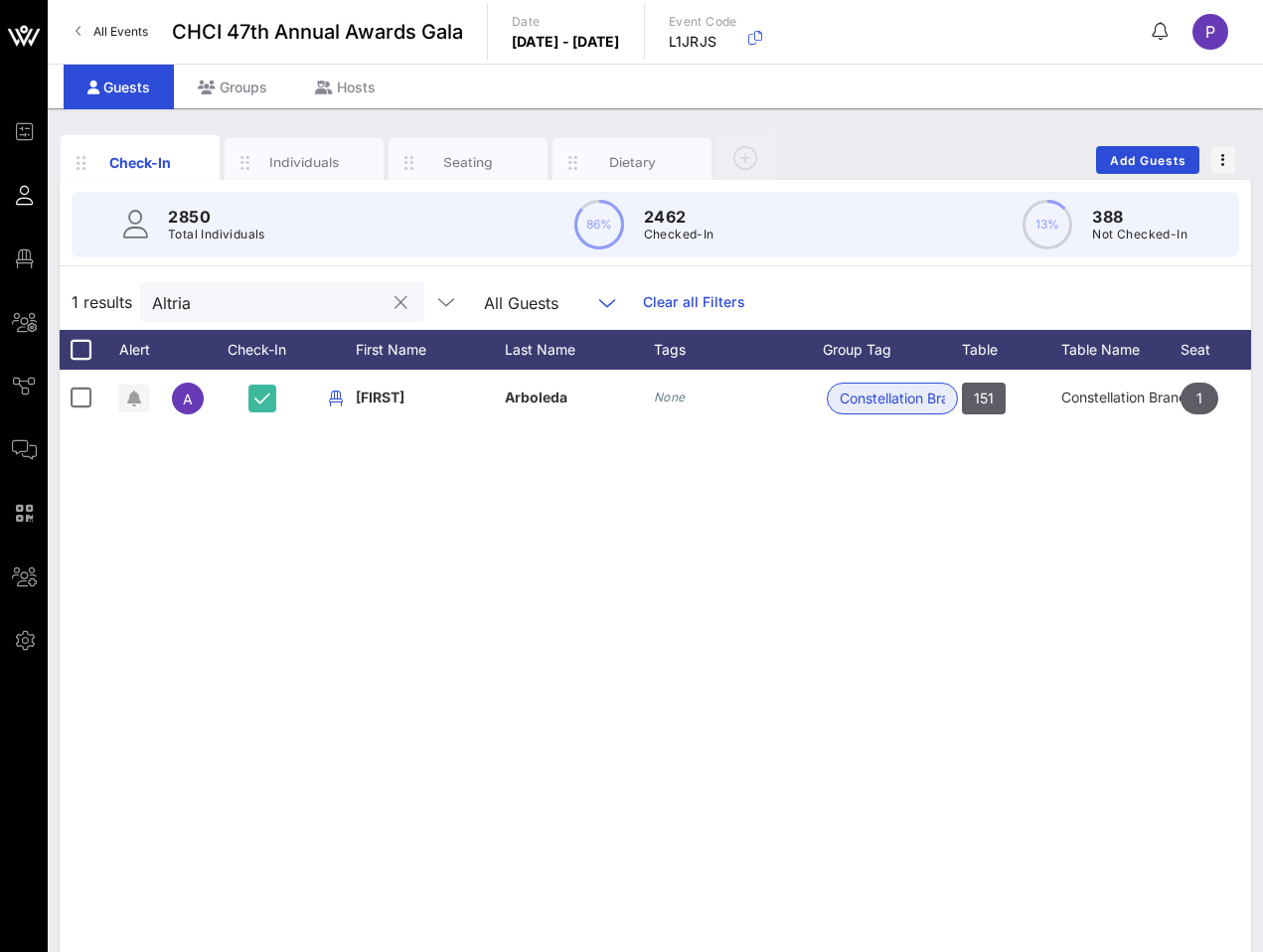 click on "Altria" at bounding box center (268, 302) 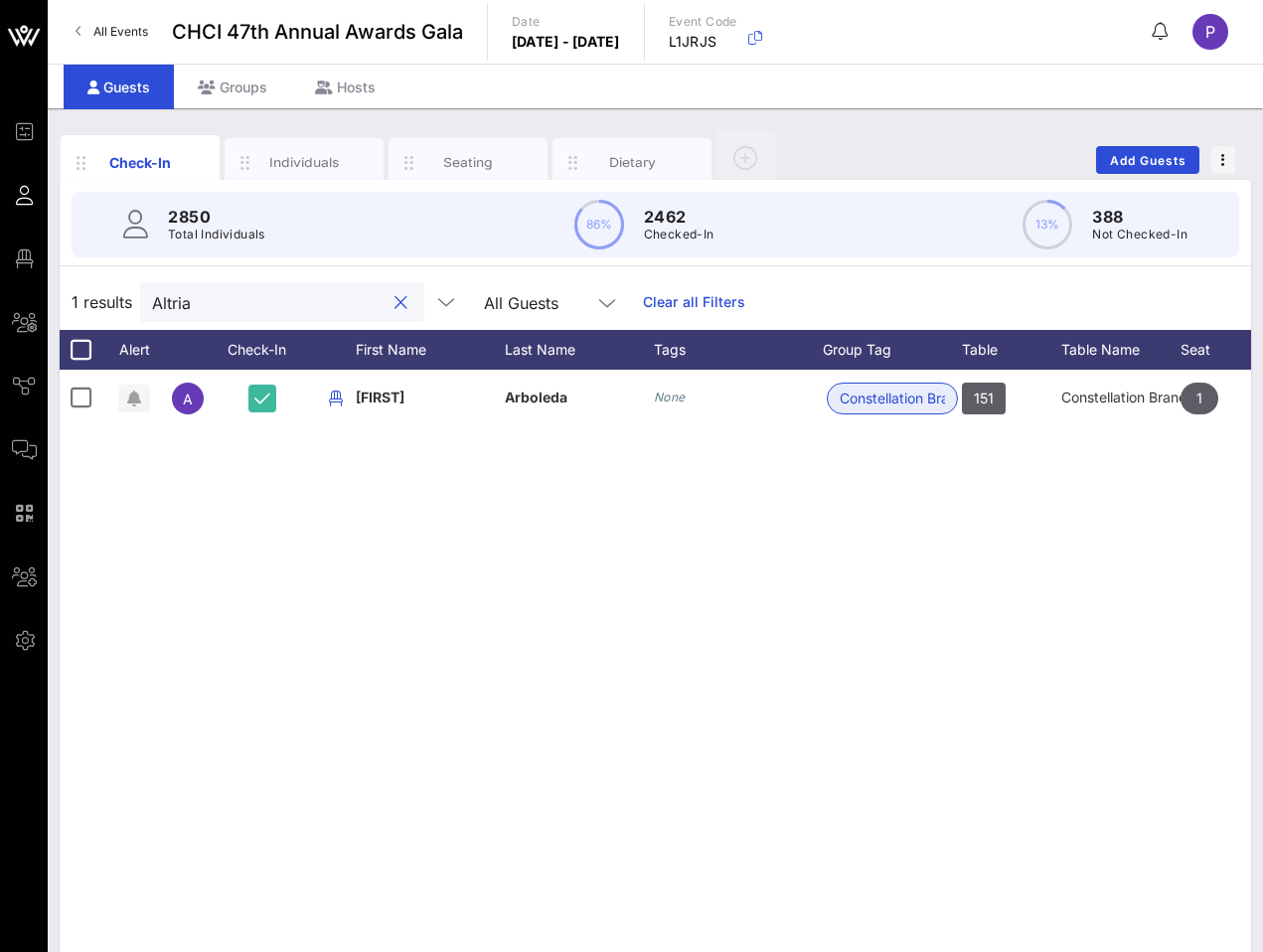 click on "Altria" at bounding box center [268, 302] 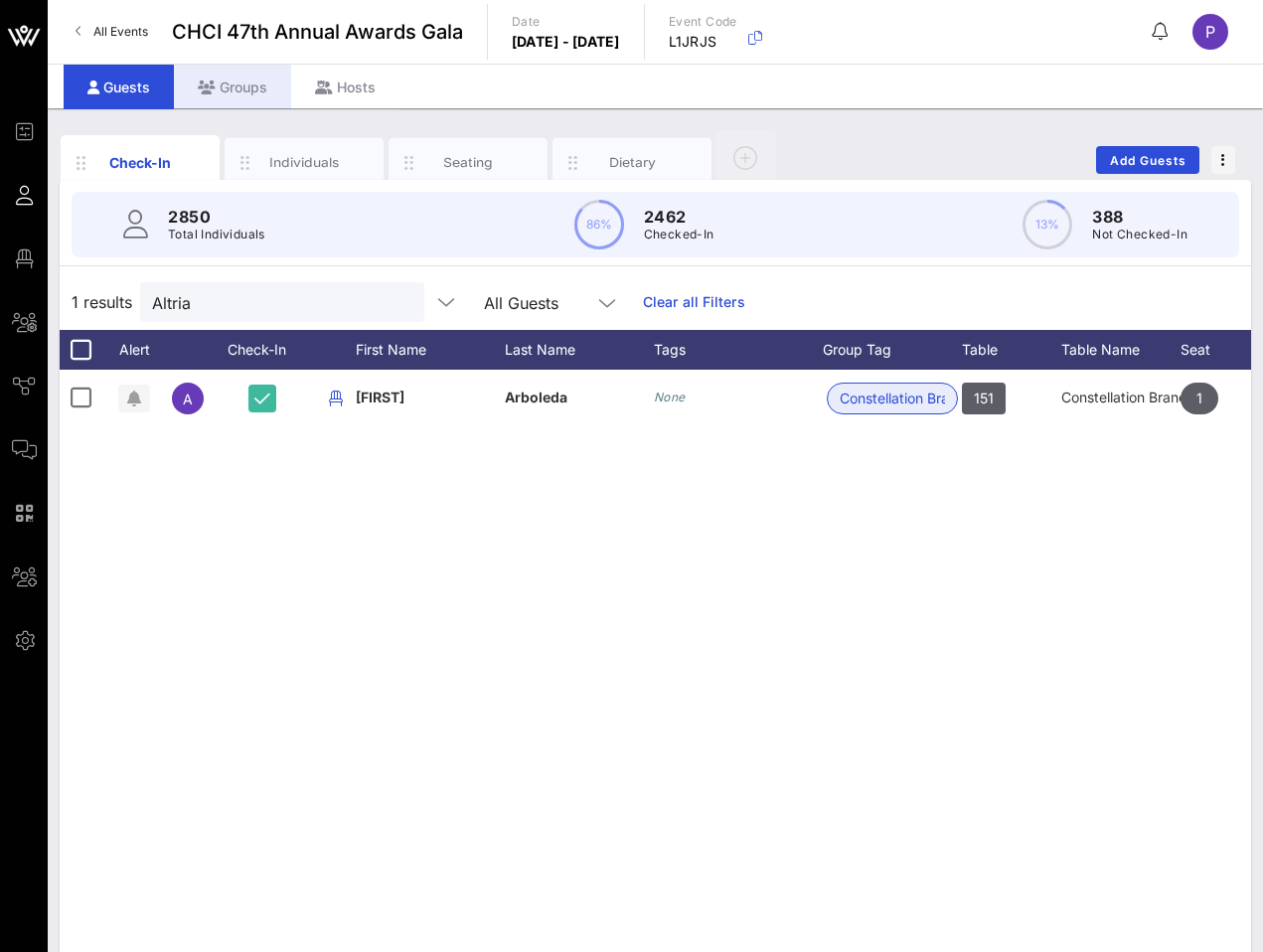 click on "Groups" at bounding box center [233, 86] 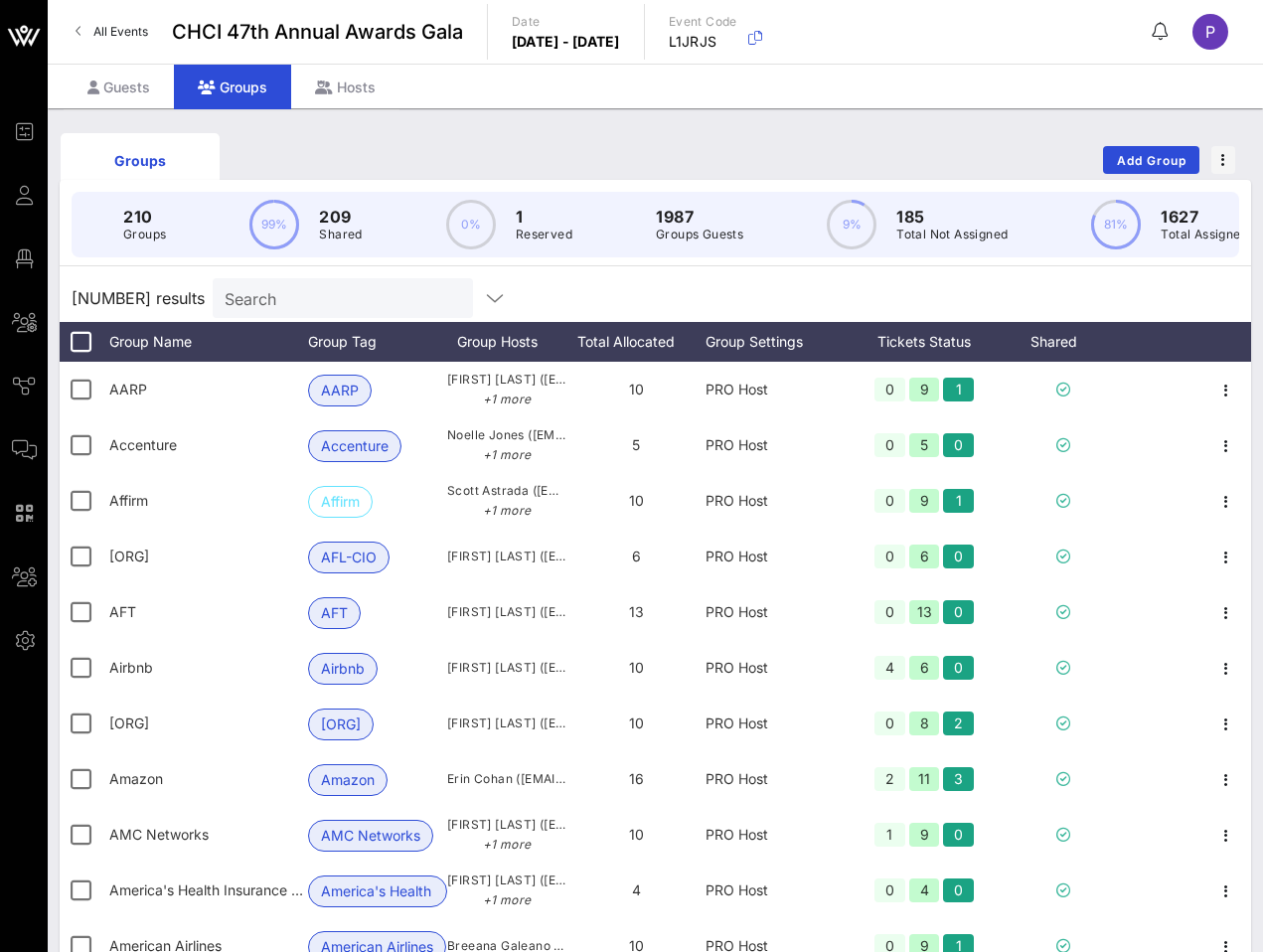 click on "Search" at bounding box center (341, 298) 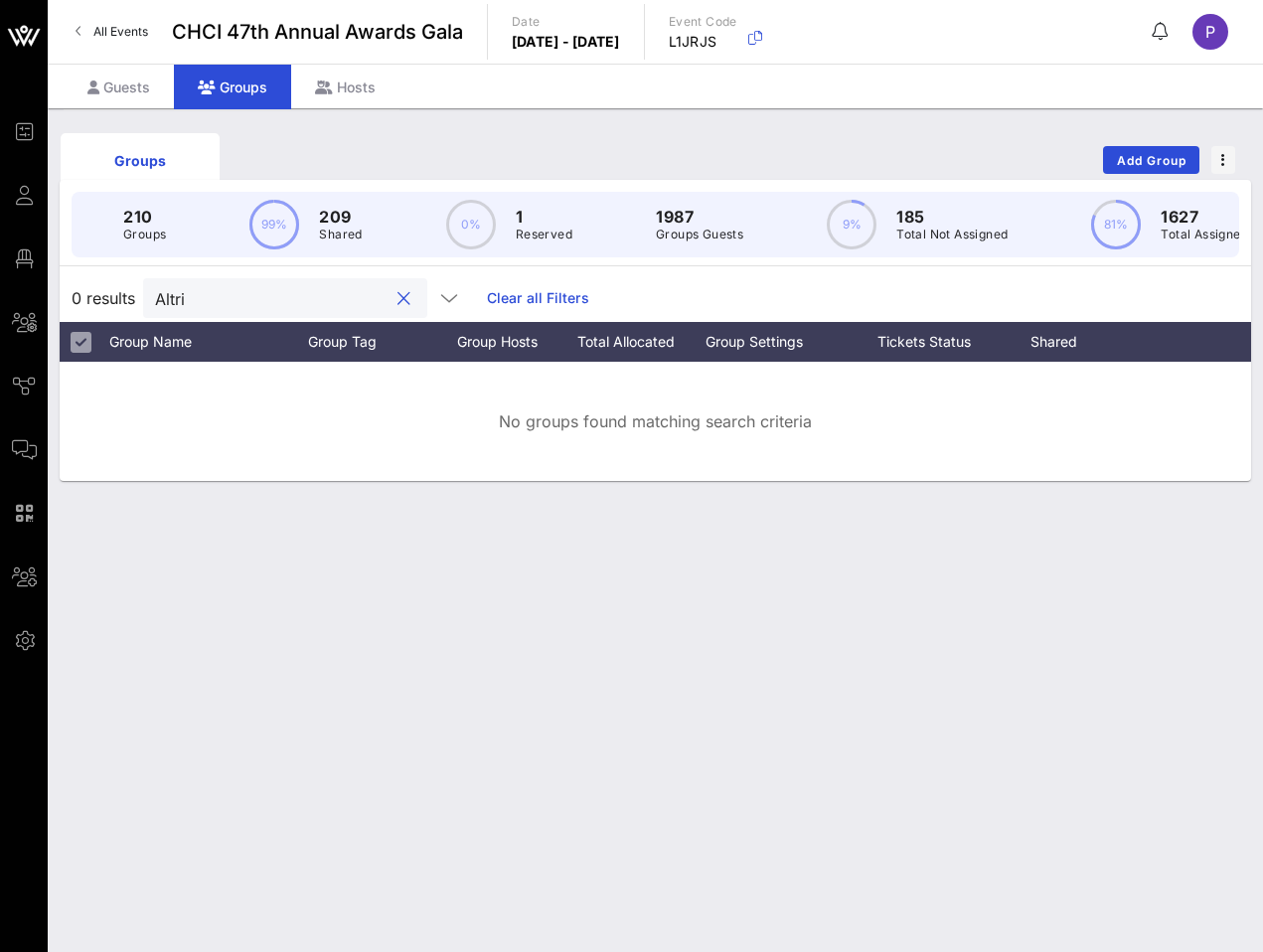 type on "Altria" 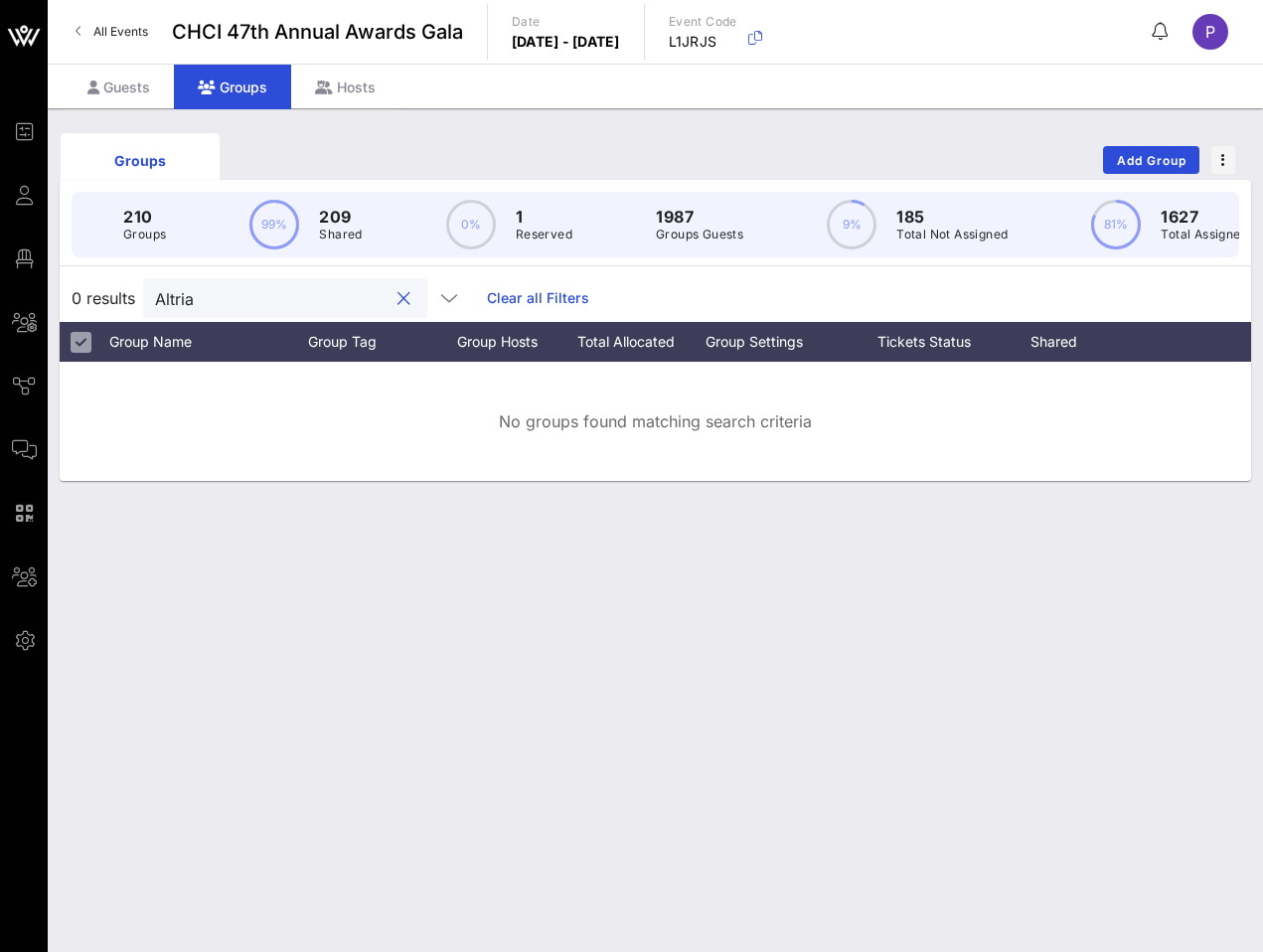 type 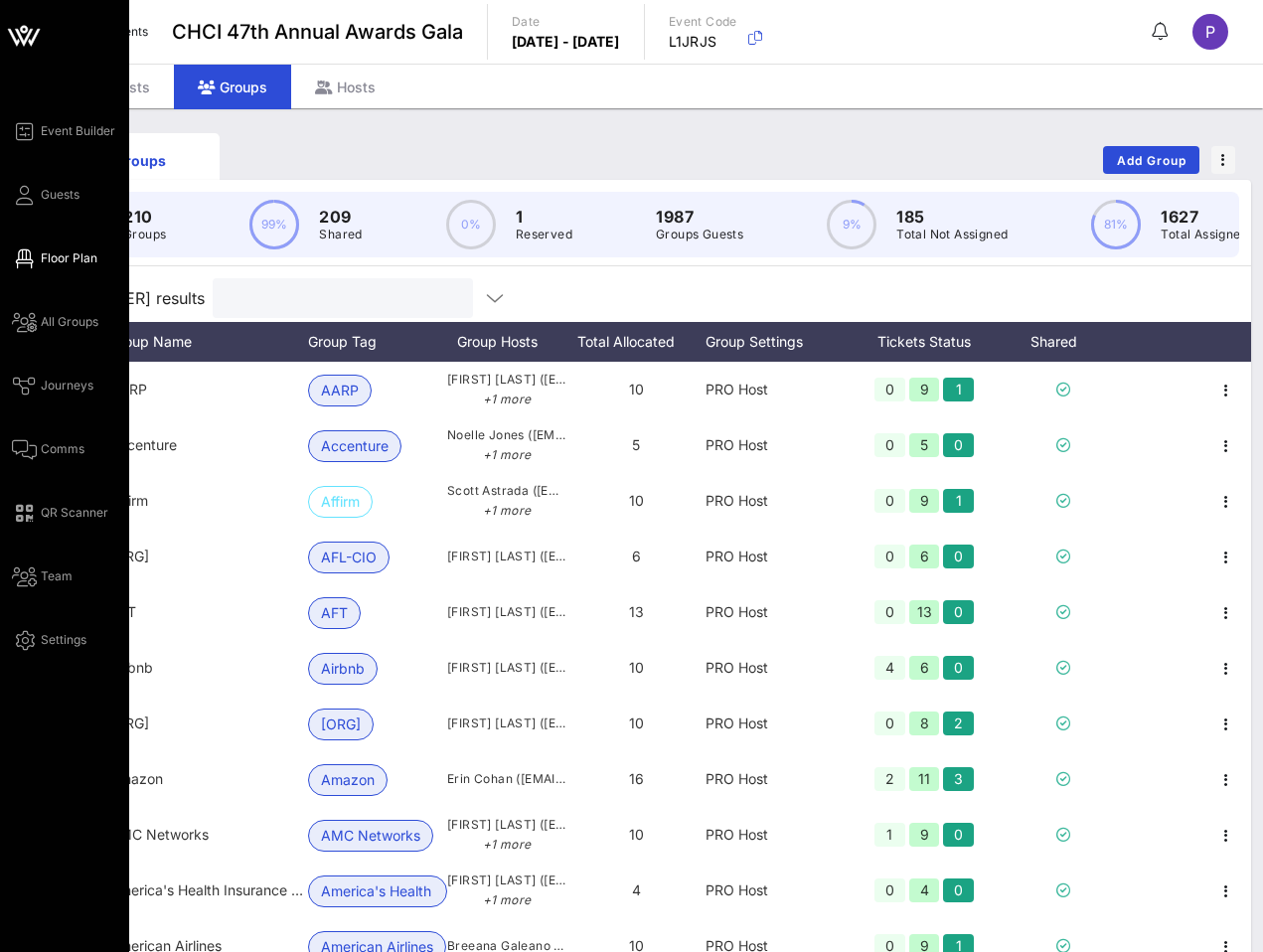 click on "Floor Plan" at bounding box center (69, 258) 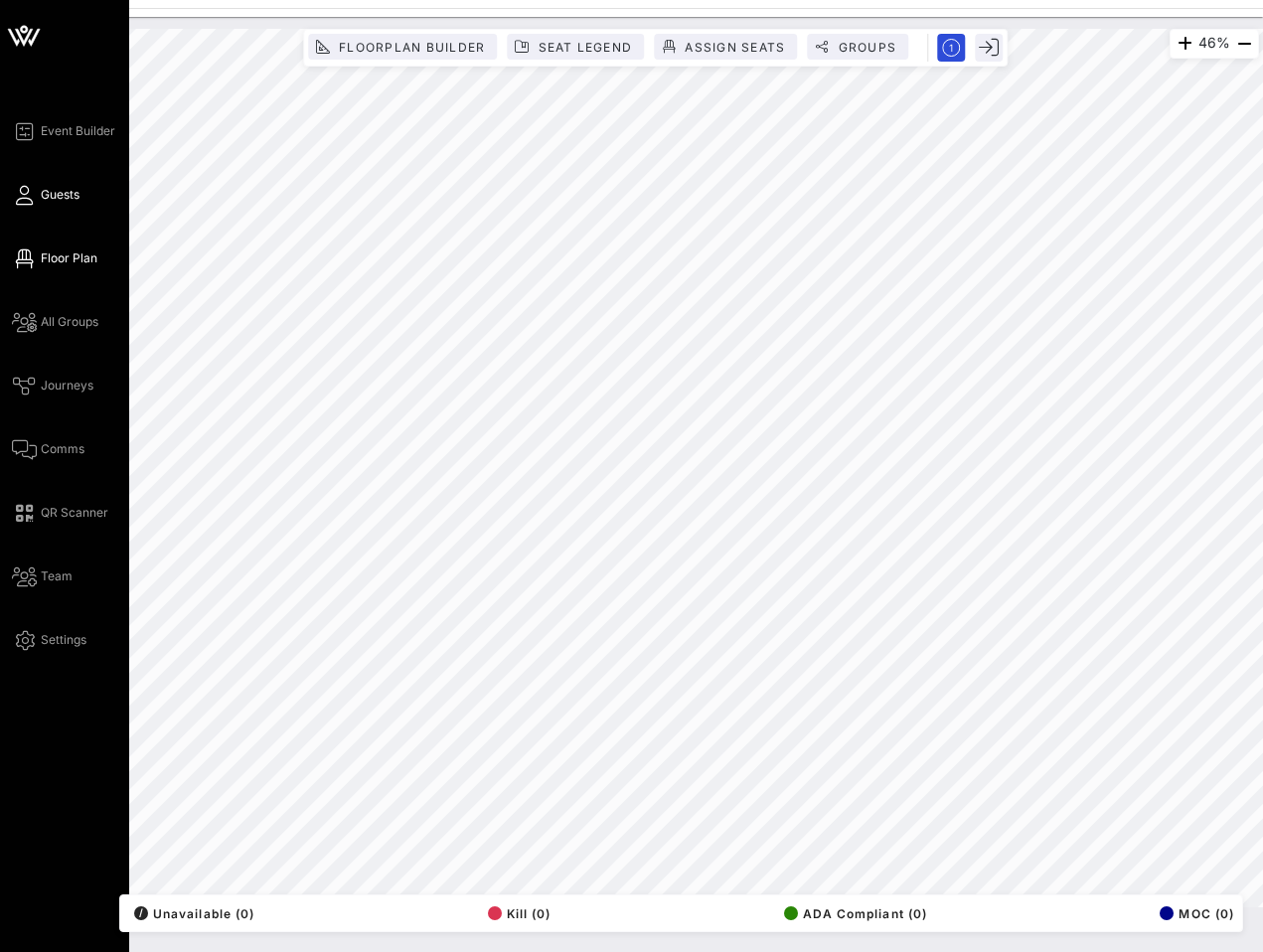 click at bounding box center (24, 195) 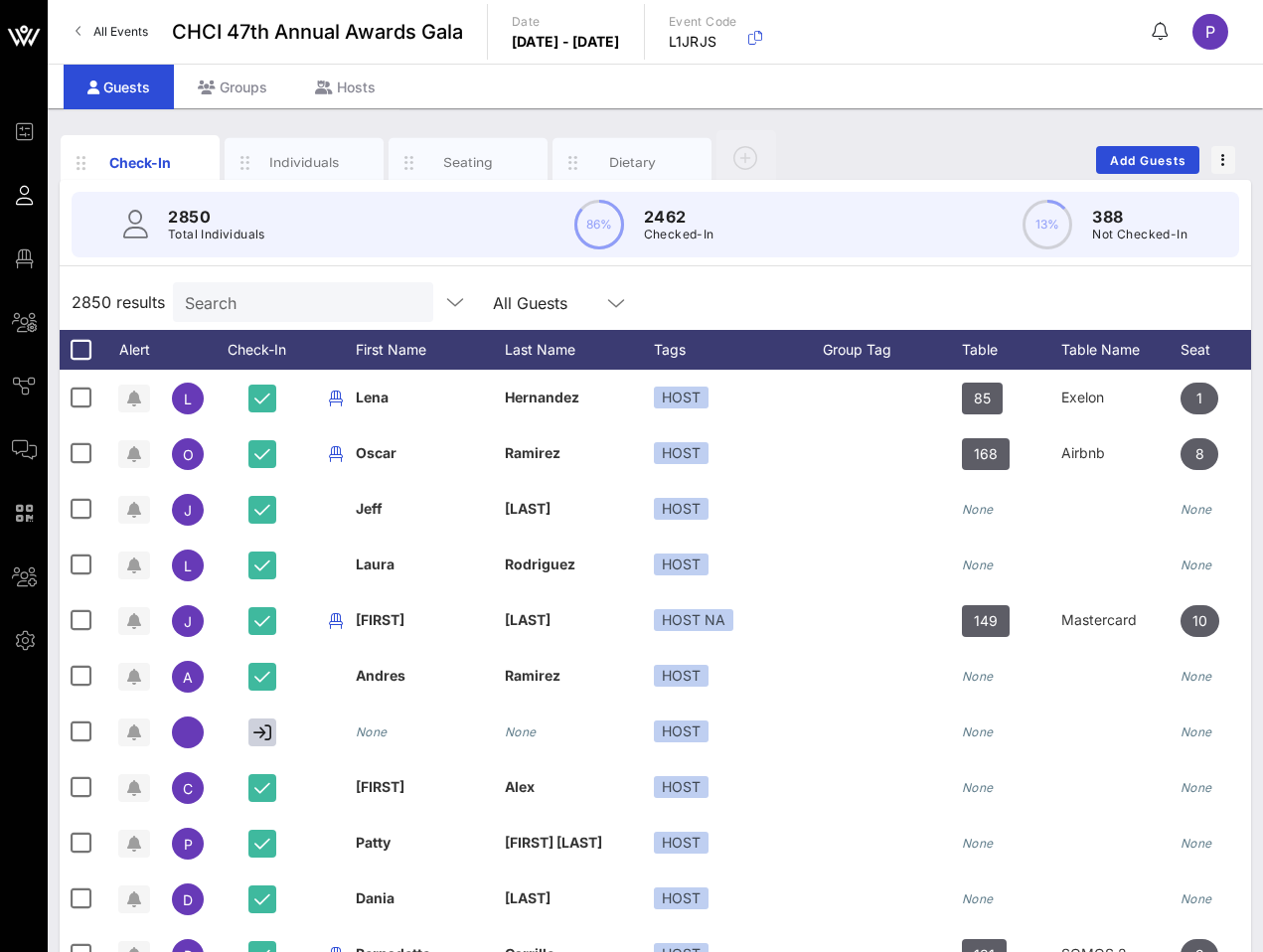 click on "Search" at bounding box center [301, 302] 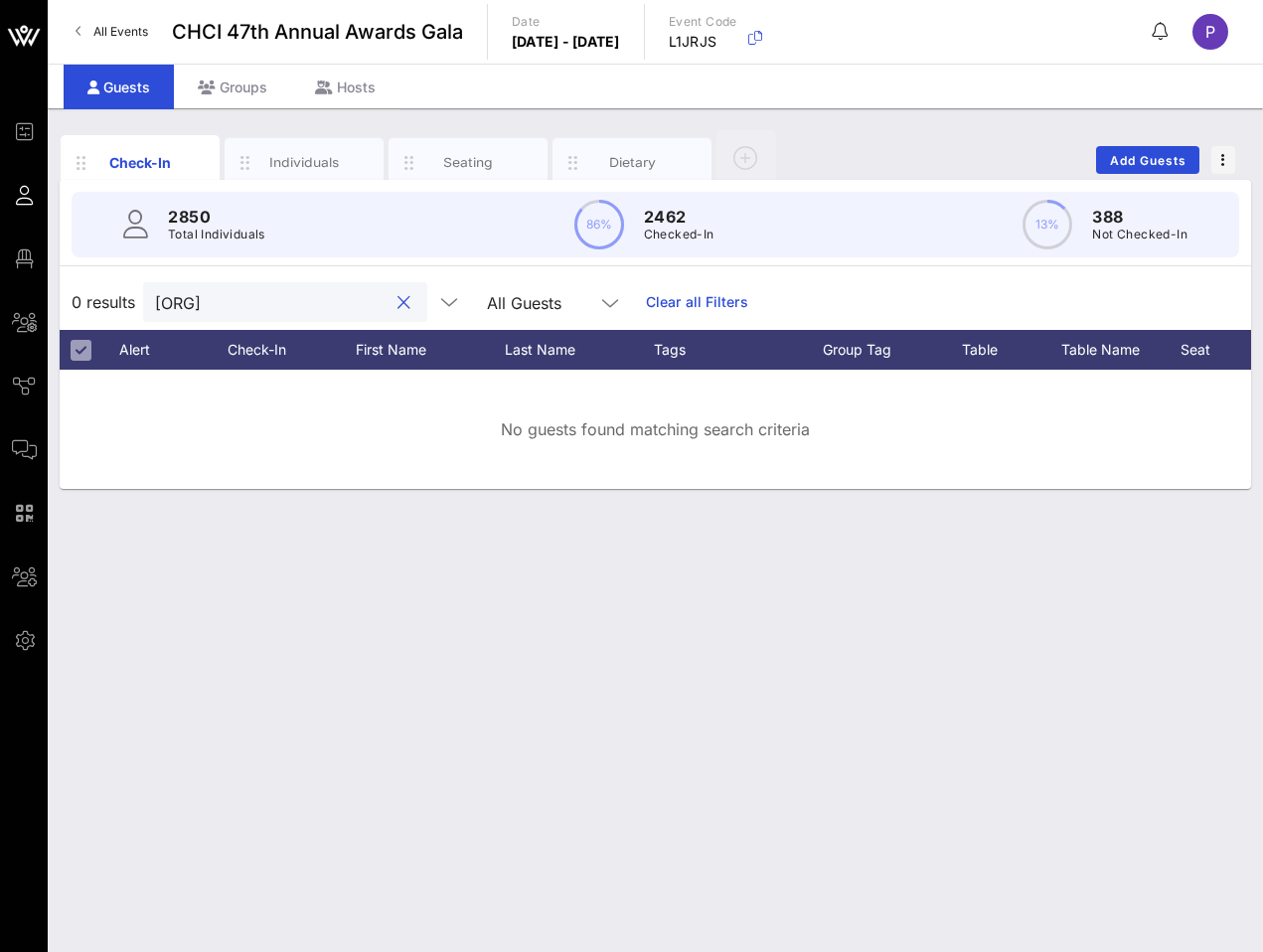 click on "[ORG]" at bounding box center (271, 302) 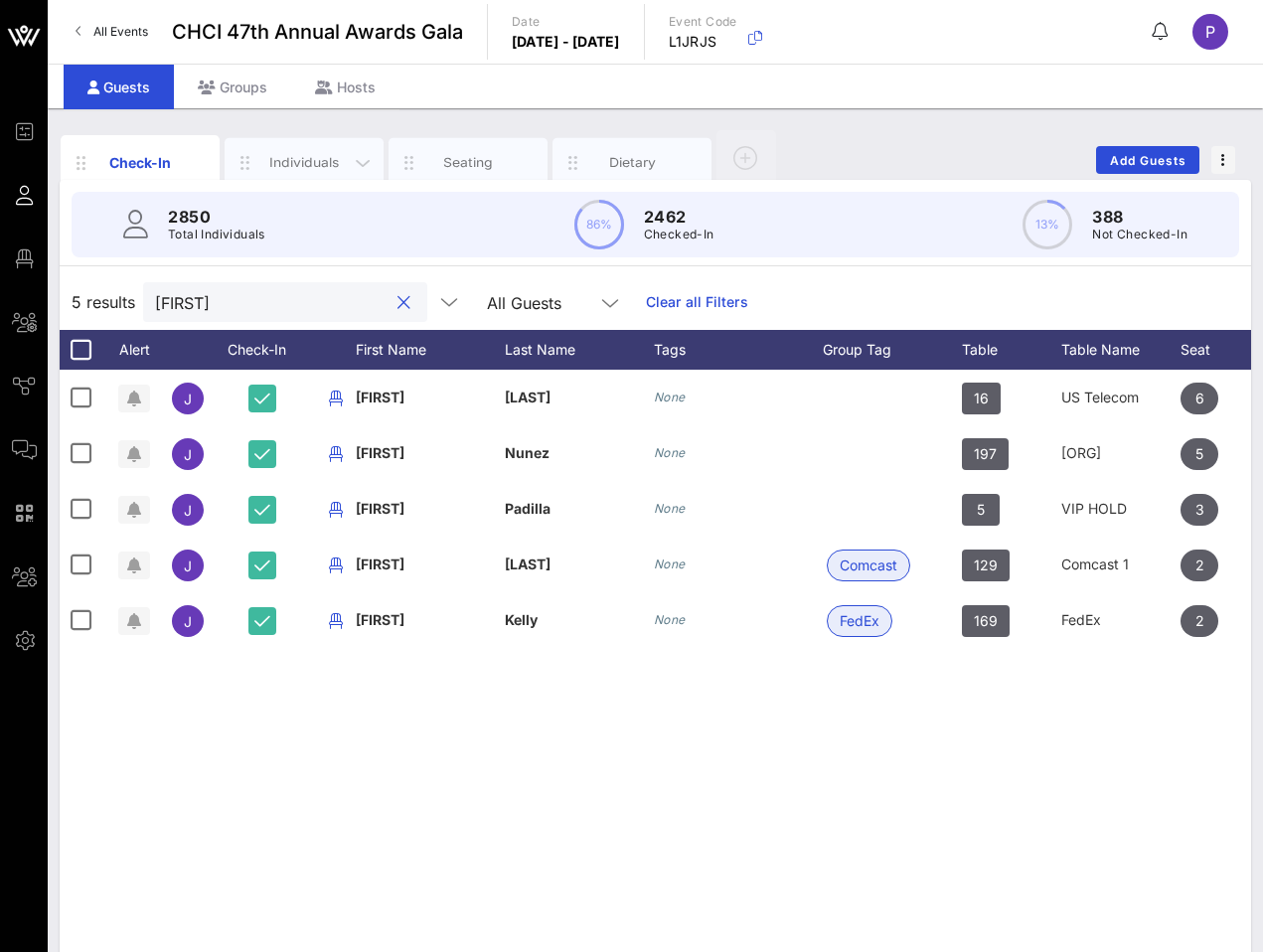 type on "[FIRST]" 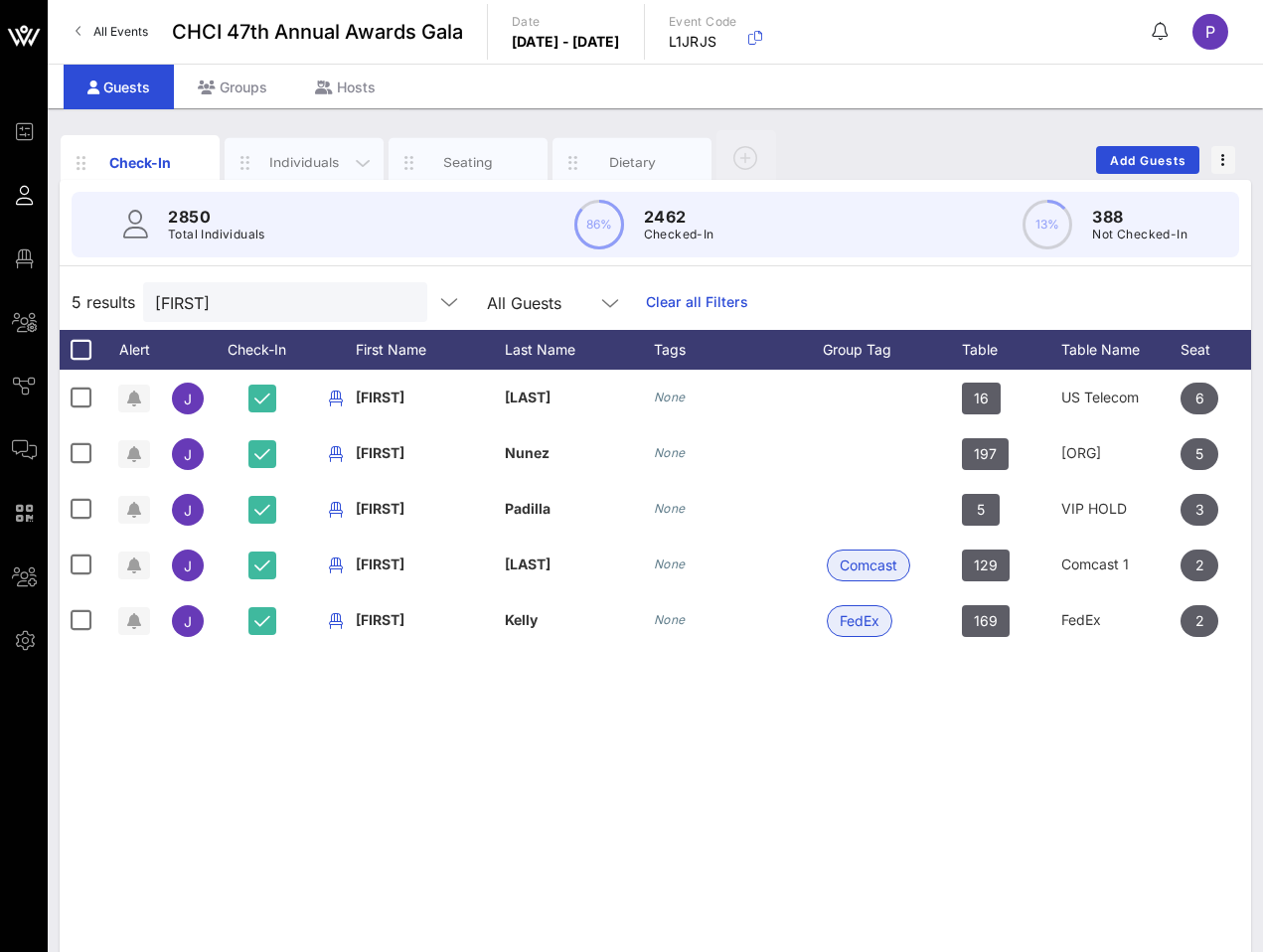 click on "Individuals" at bounding box center (304, 162) 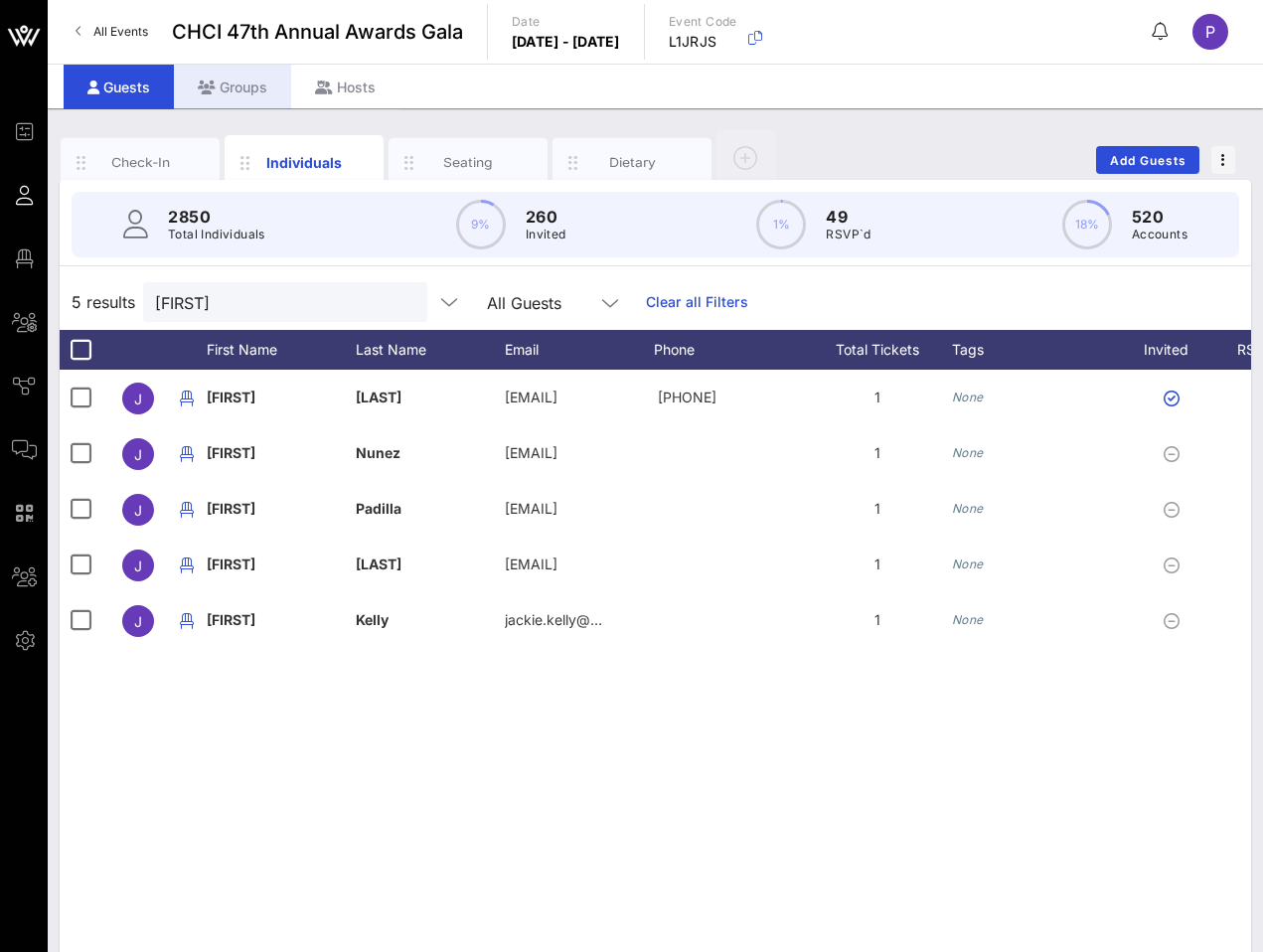 click on "Groups" at bounding box center (233, 86) 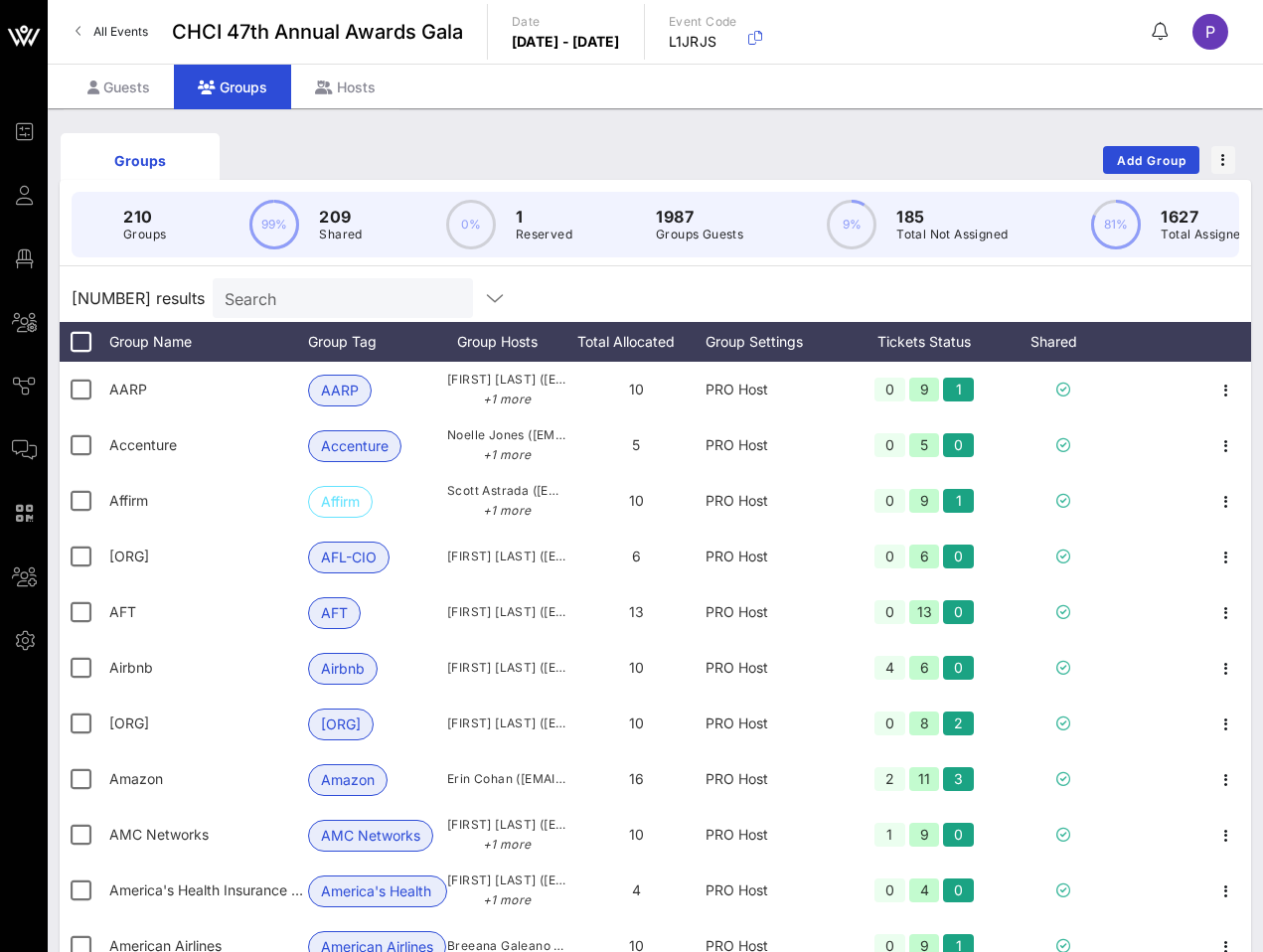 click on "Search" at bounding box center (341, 298) 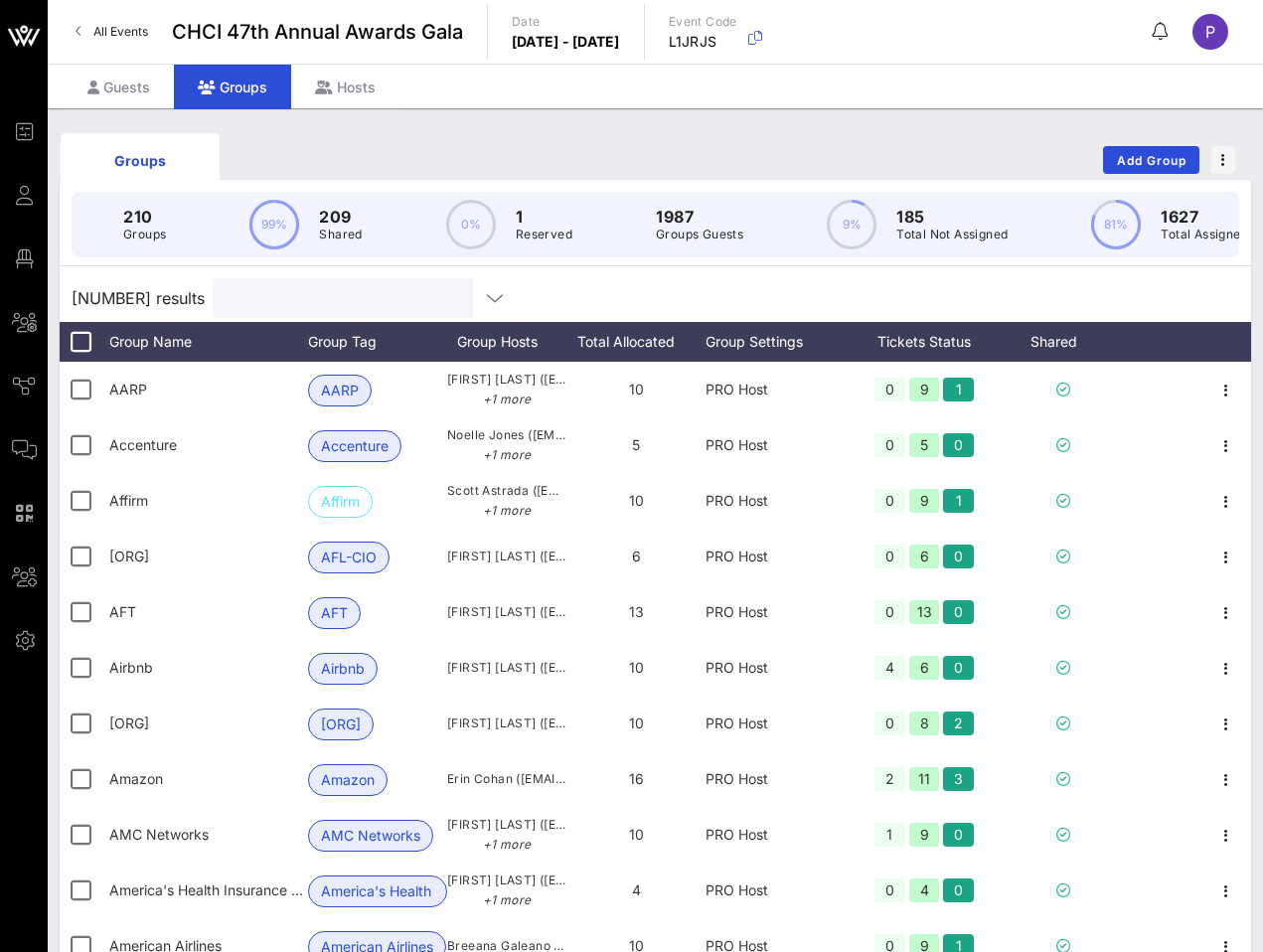 paste on "Gilbert and Jacki Cisneros Foundation" 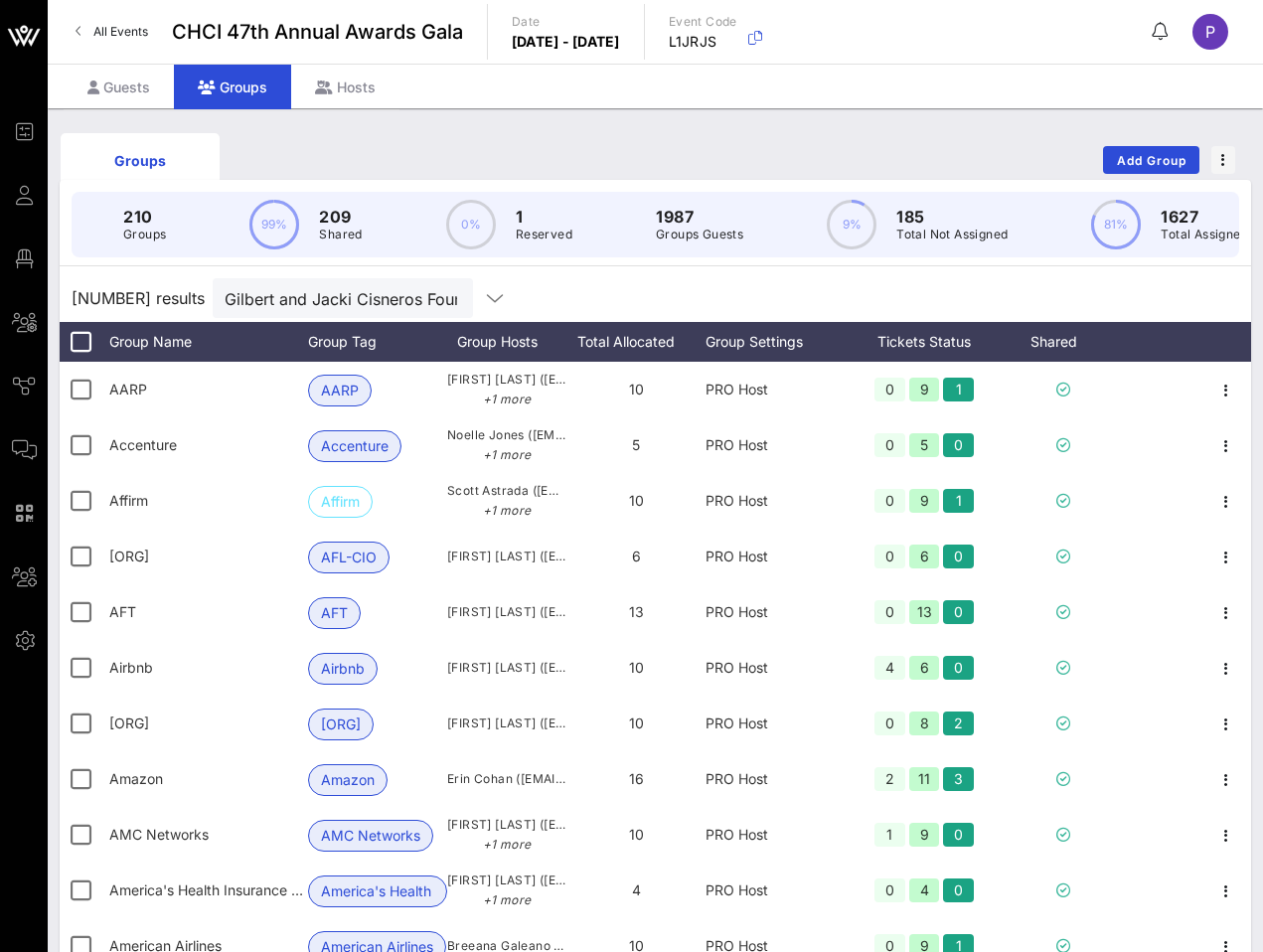 scroll, scrollTop: 0, scrollLeft: 99, axis: horizontal 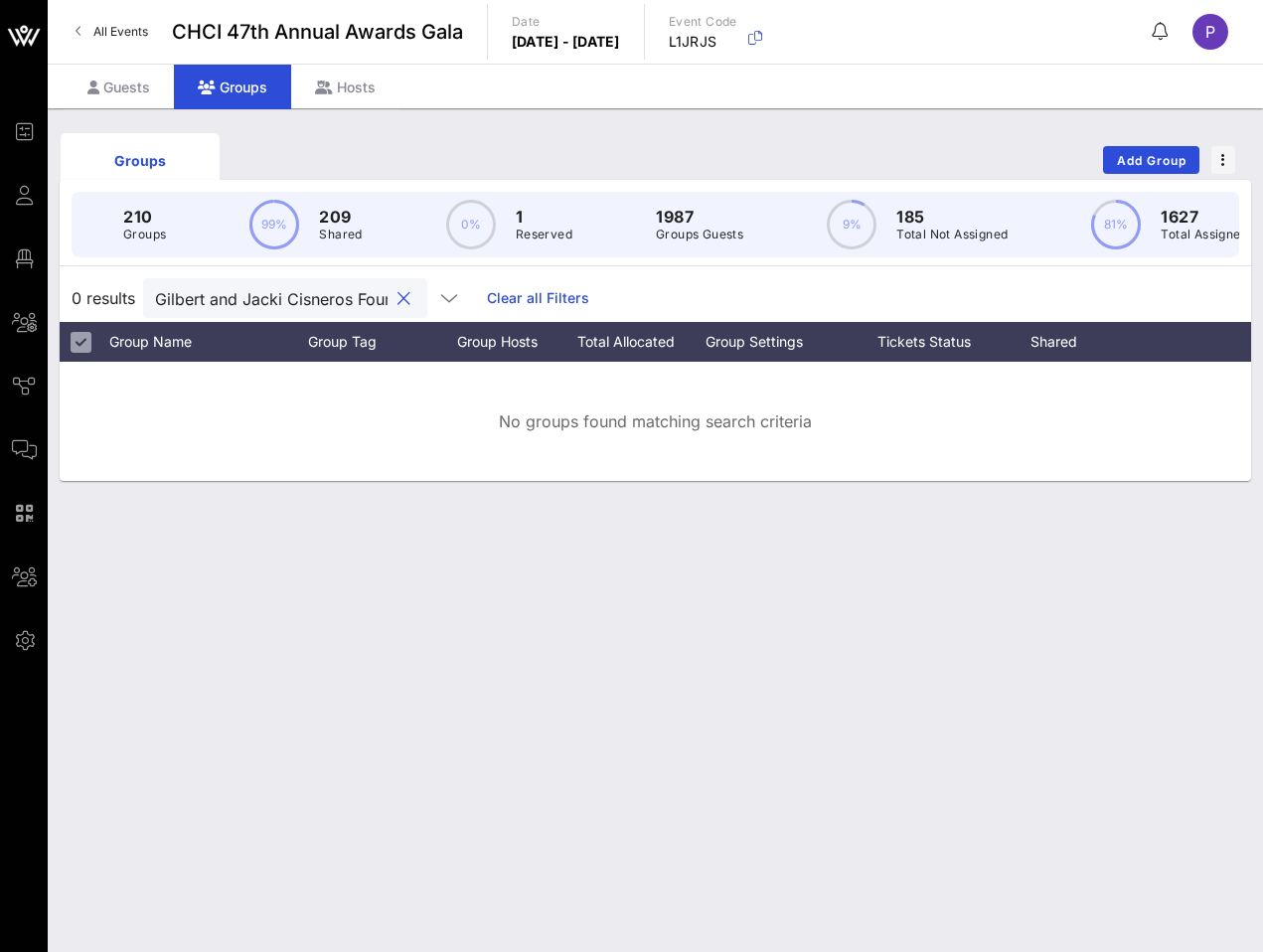 drag, startPoint x: 189, startPoint y: 315, endPoint x: 59, endPoint y: 302, distance: 130.64838 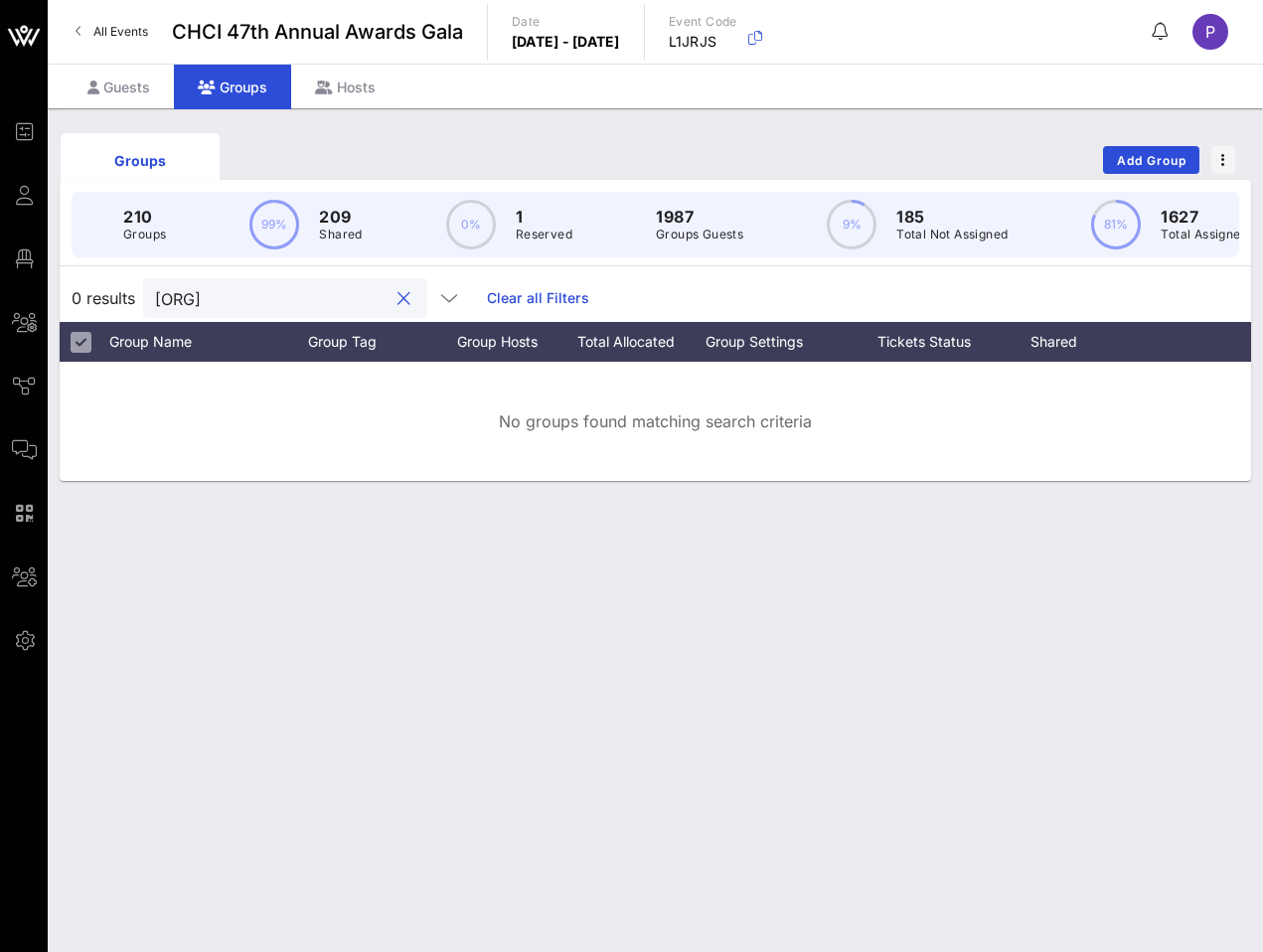 click on "[ORG]" at bounding box center [271, 298] 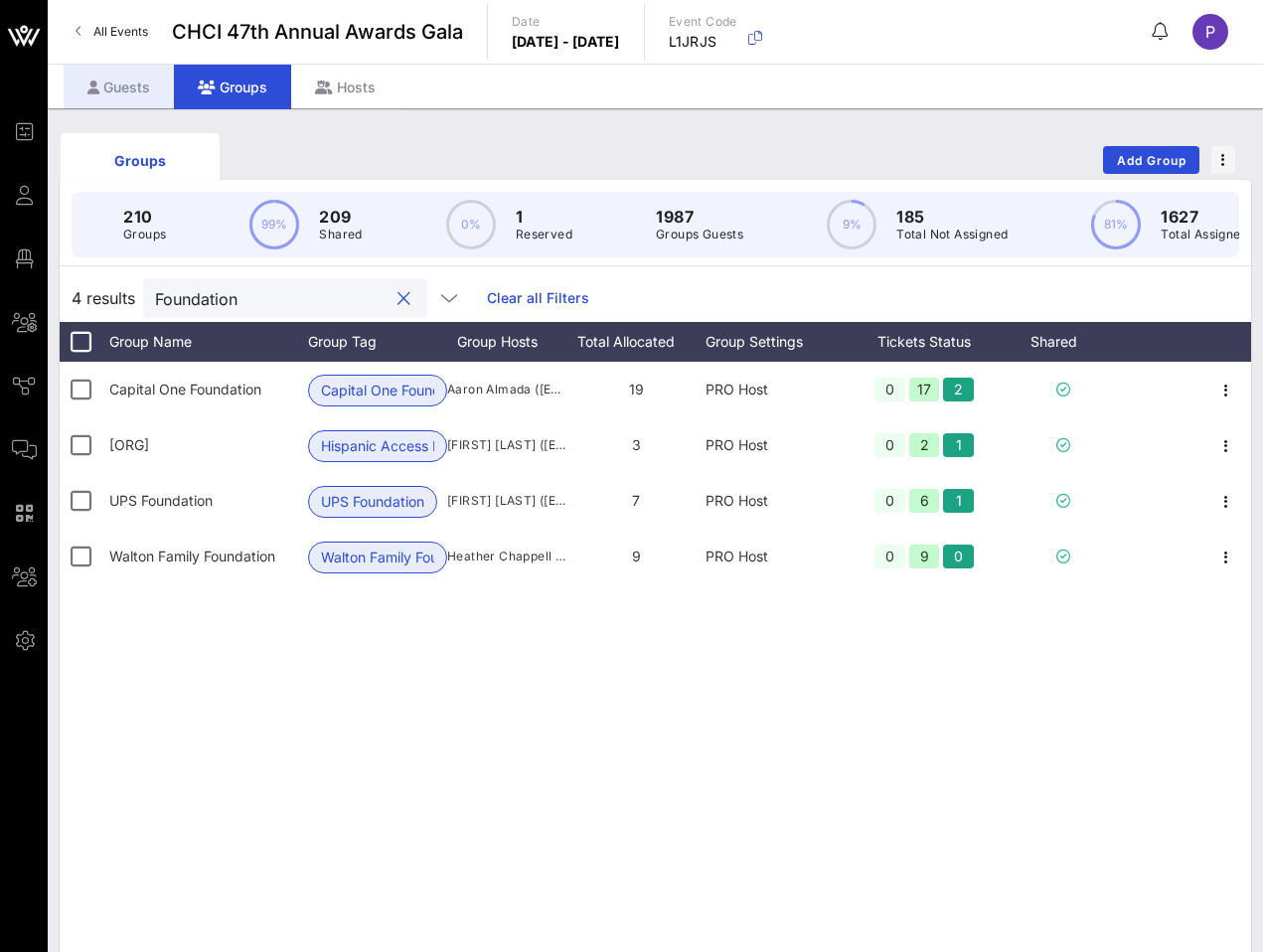 type on "Foundation" 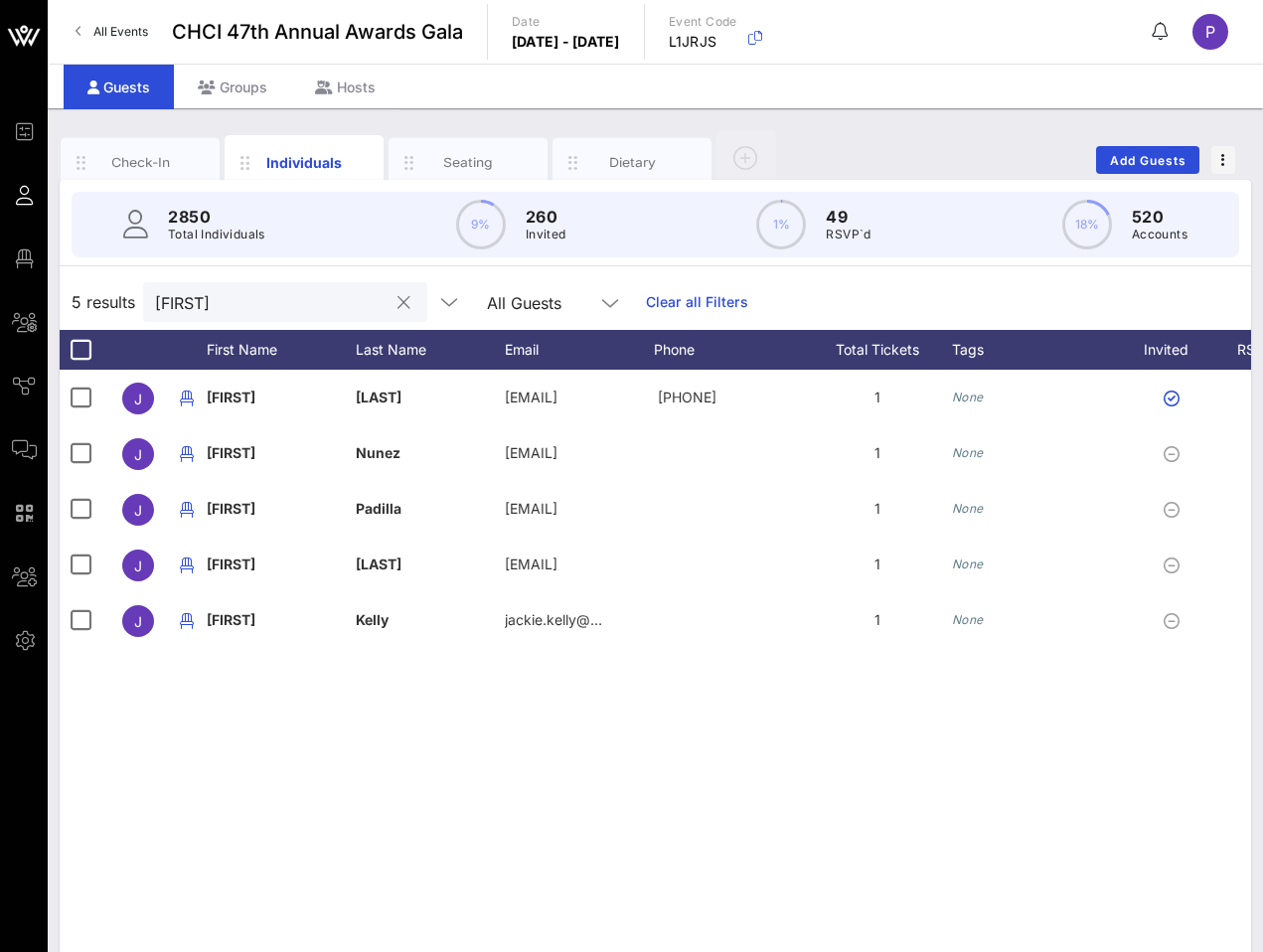 click on "[FIRST]" at bounding box center (271, 302) 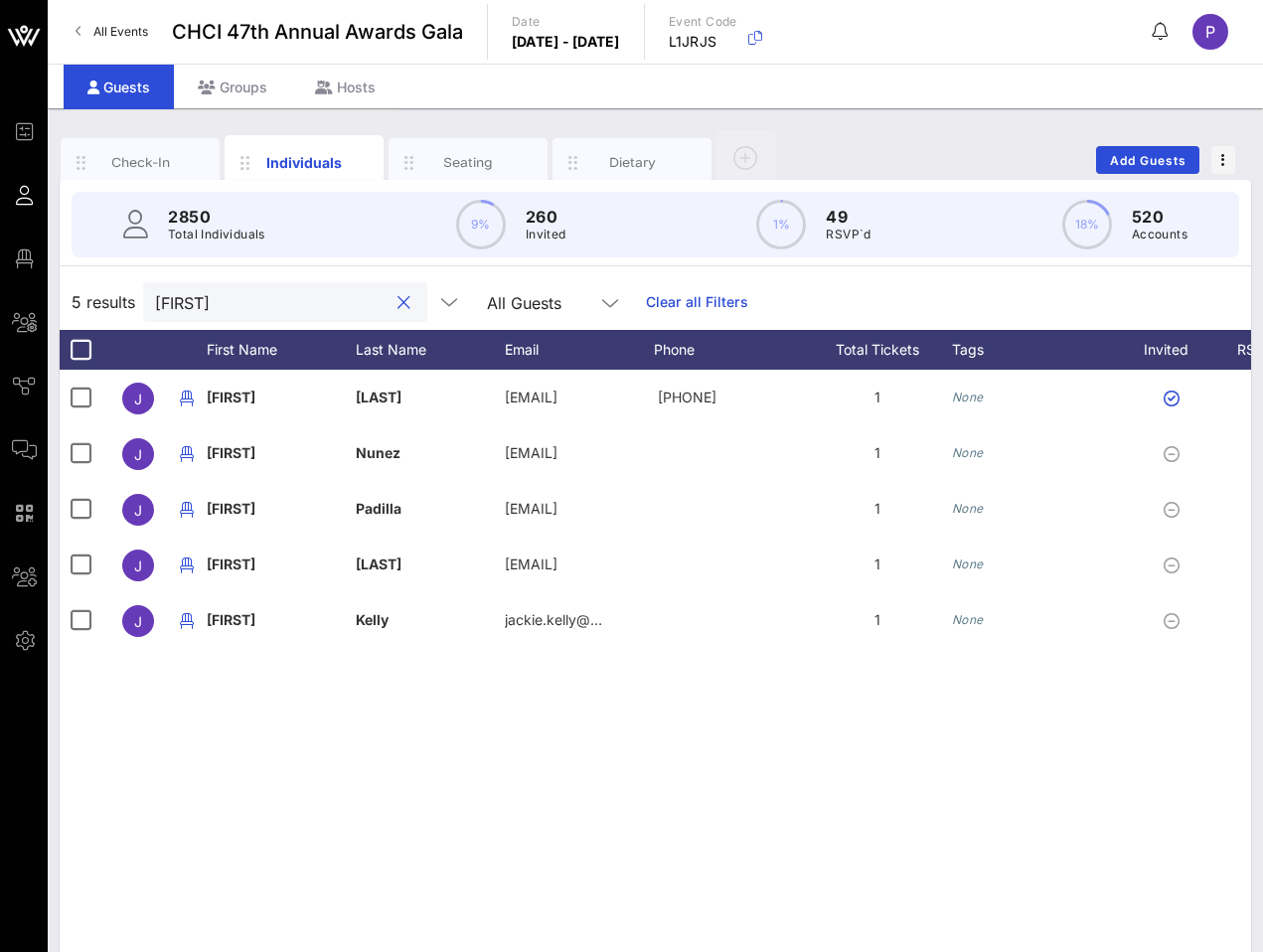 click on "[FIRST]" at bounding box center [271, 302] 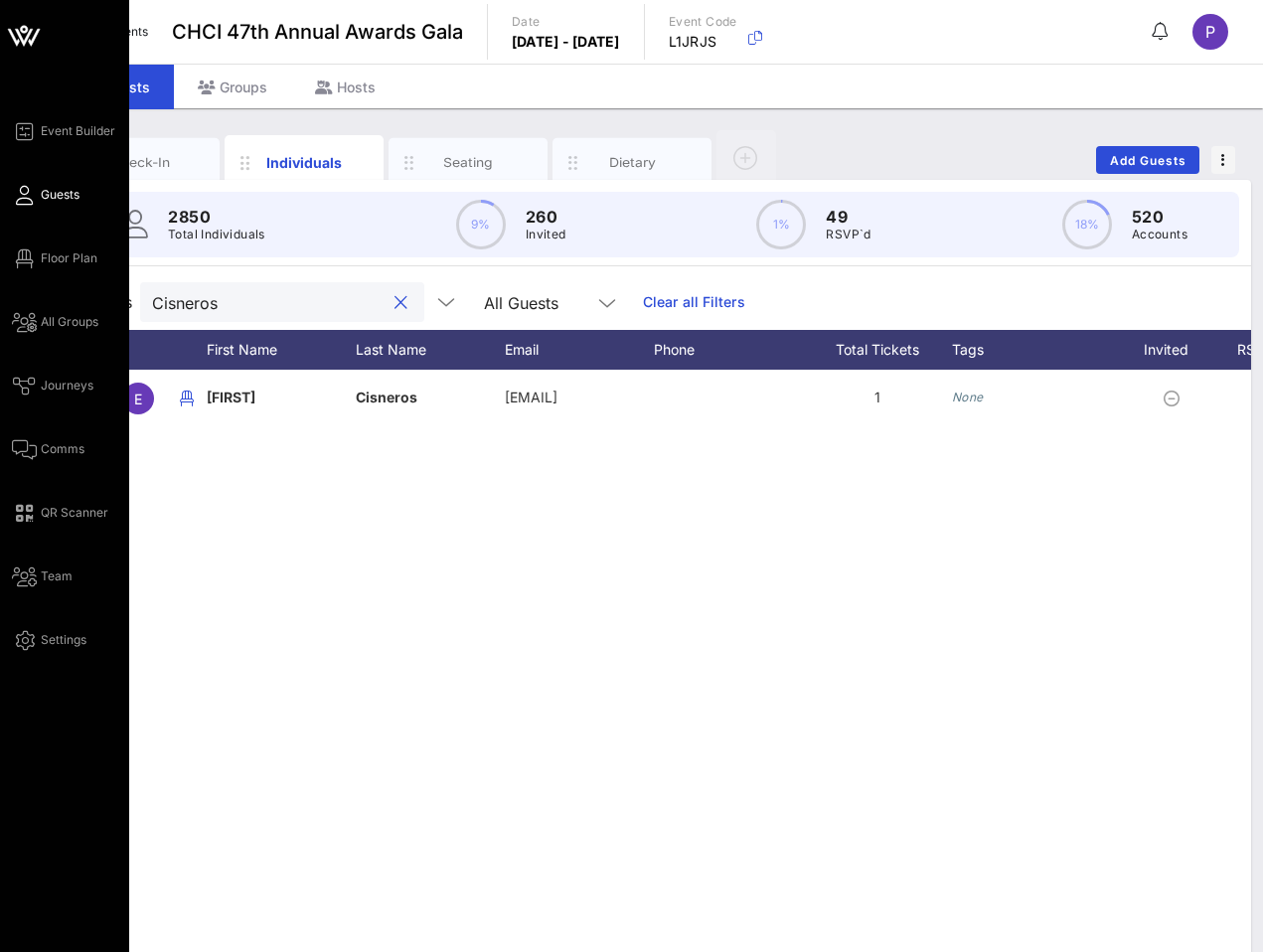 type on "Cisneros" 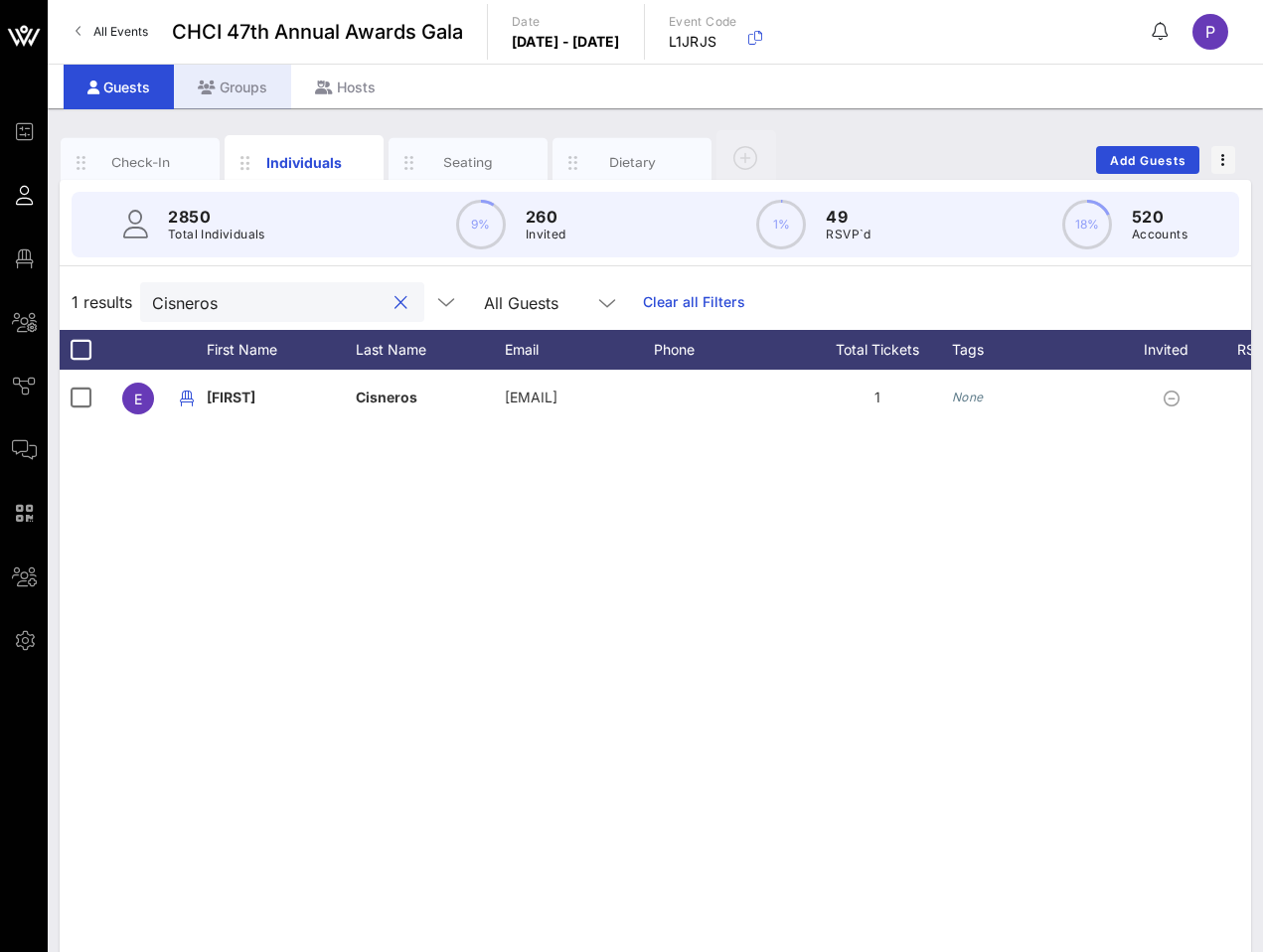 click on "Groups" at bounding box center (233, 86) 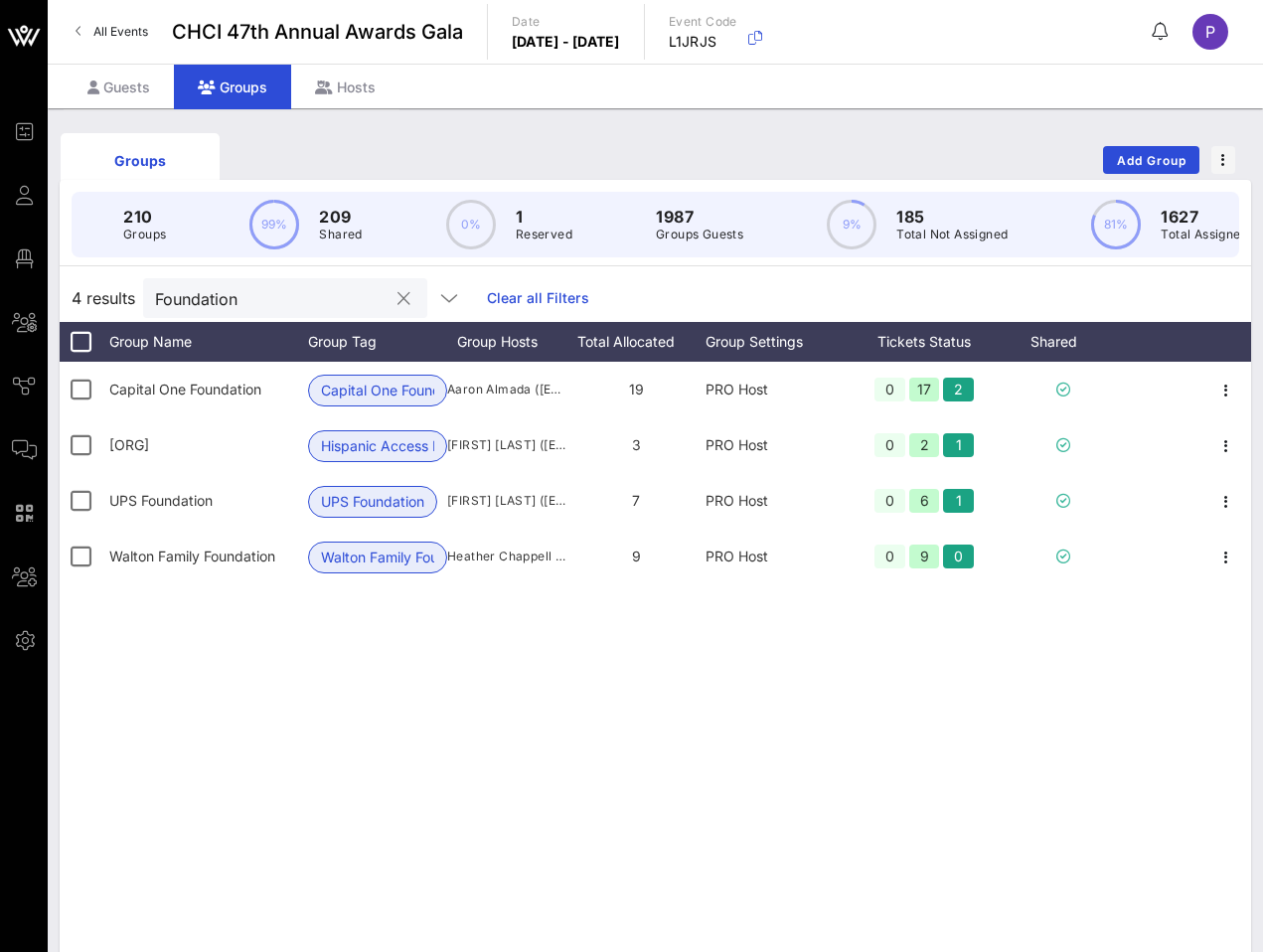 click on "Foundation" at bounding box center (271, 298) 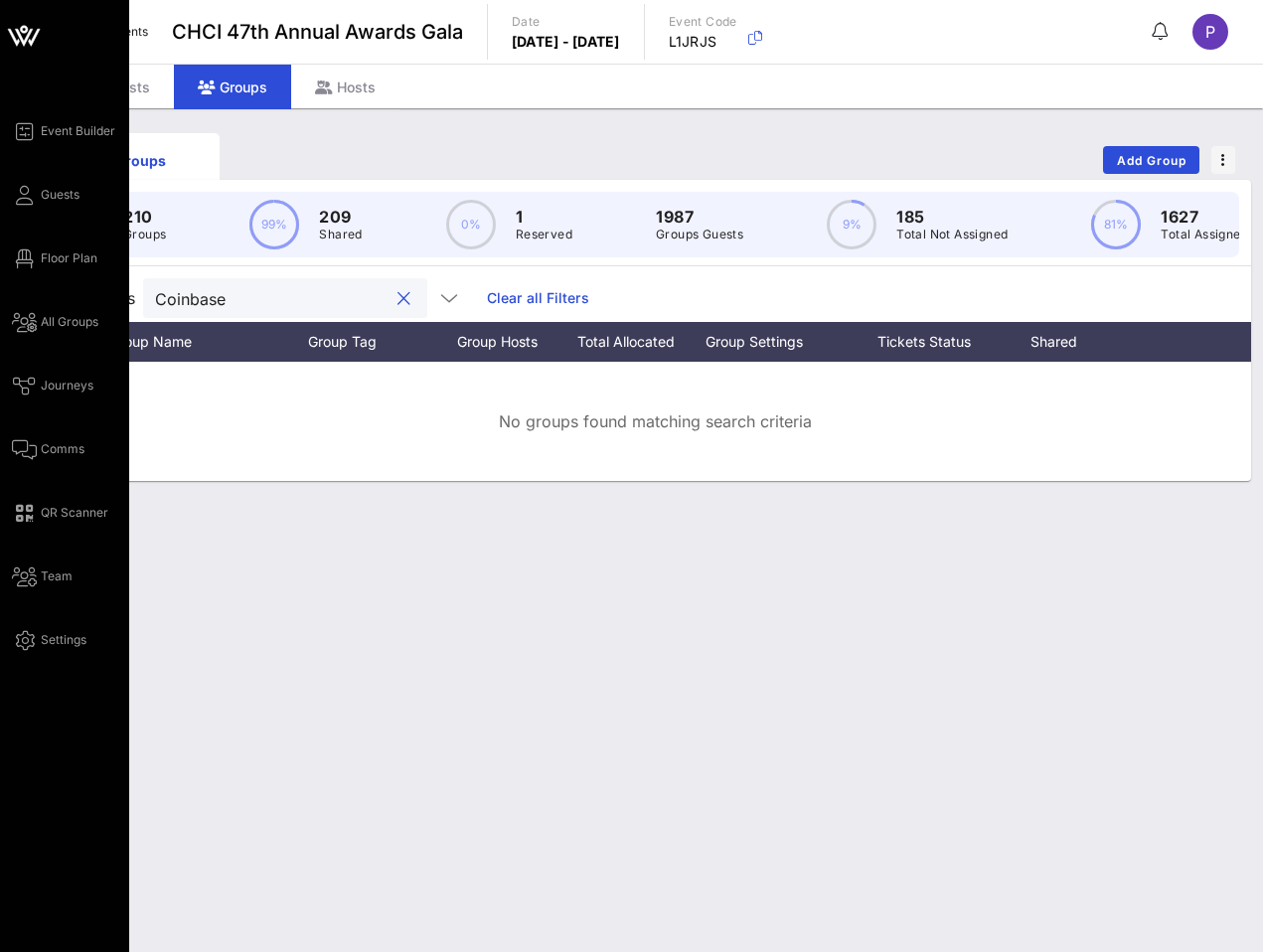 type on "Coinbase" 